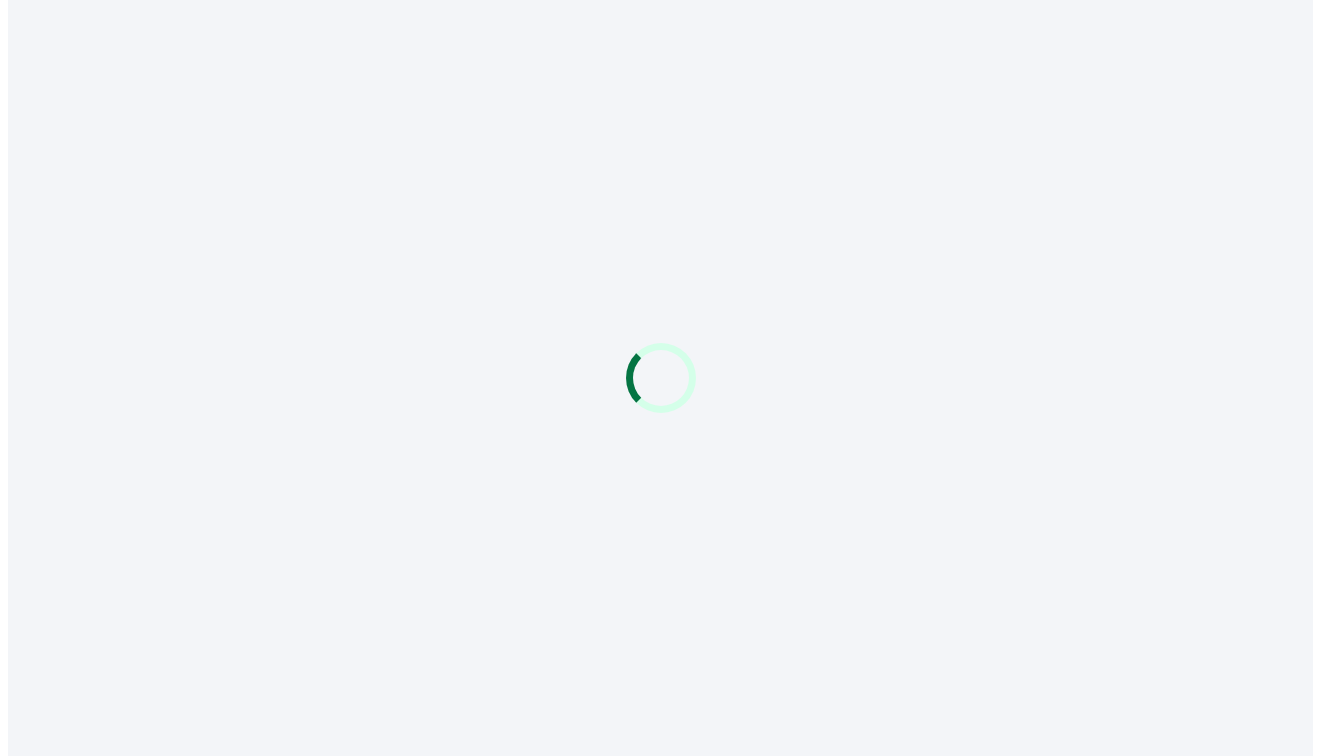 scroll, scrollTop: 0, scrollLeft: 0, axis: both 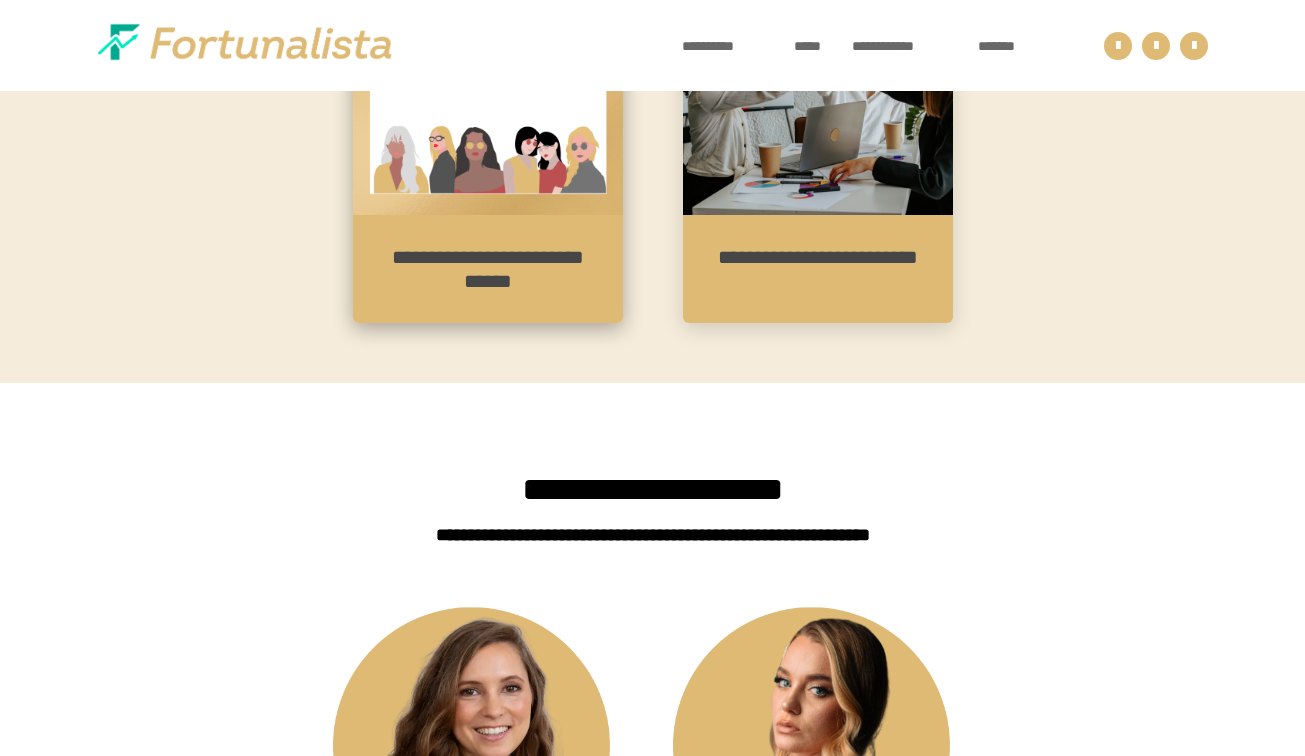 click on "**********" at bounding box center [488, 269] 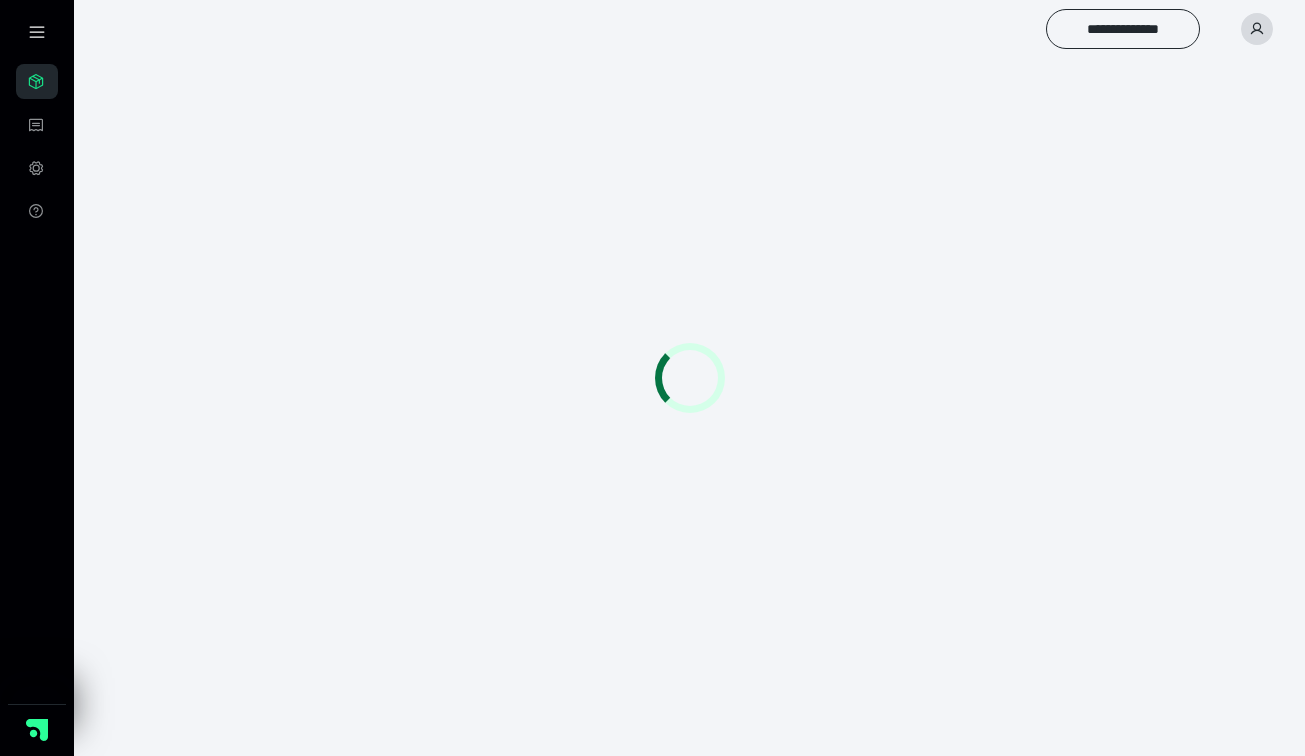 scroll, scrollTop: 0, scrollLeft: 0, axis: both 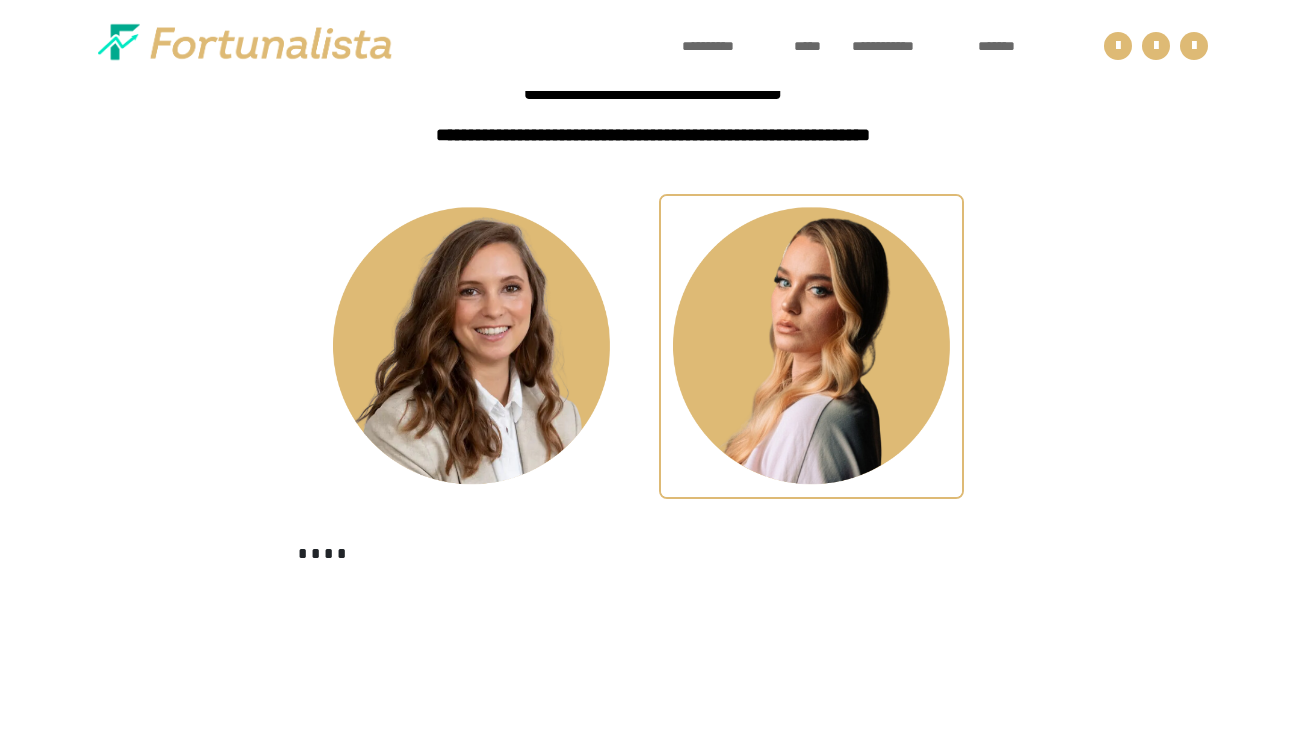 click at bounding box center [811, 346] 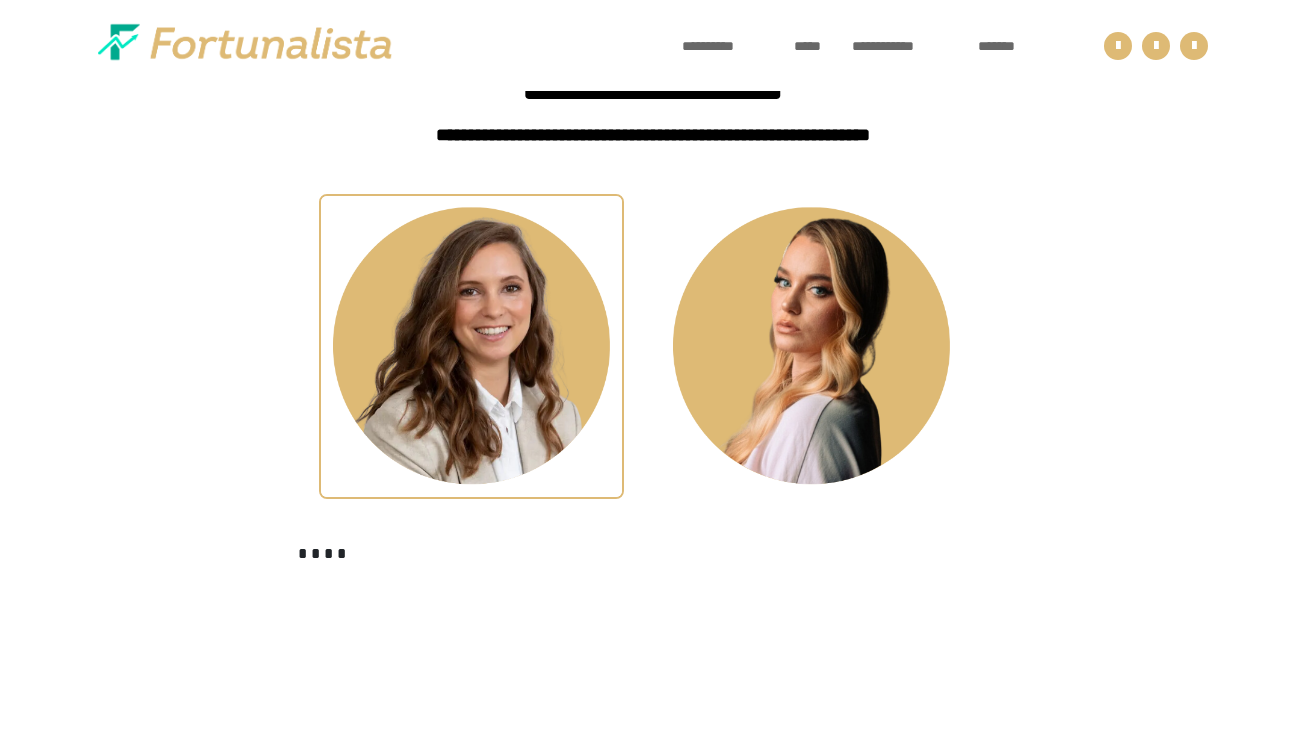 click at bounding box center (471, 346) 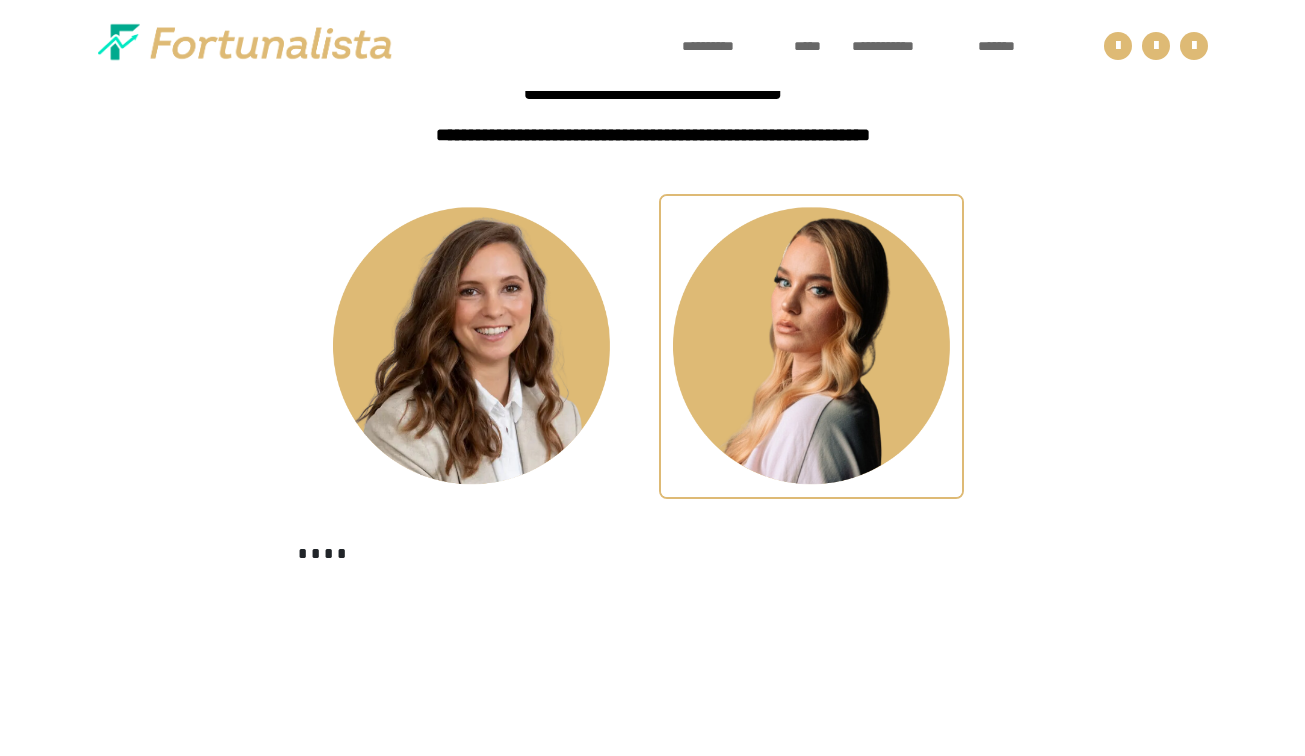 click at bounding box center [811, 346] 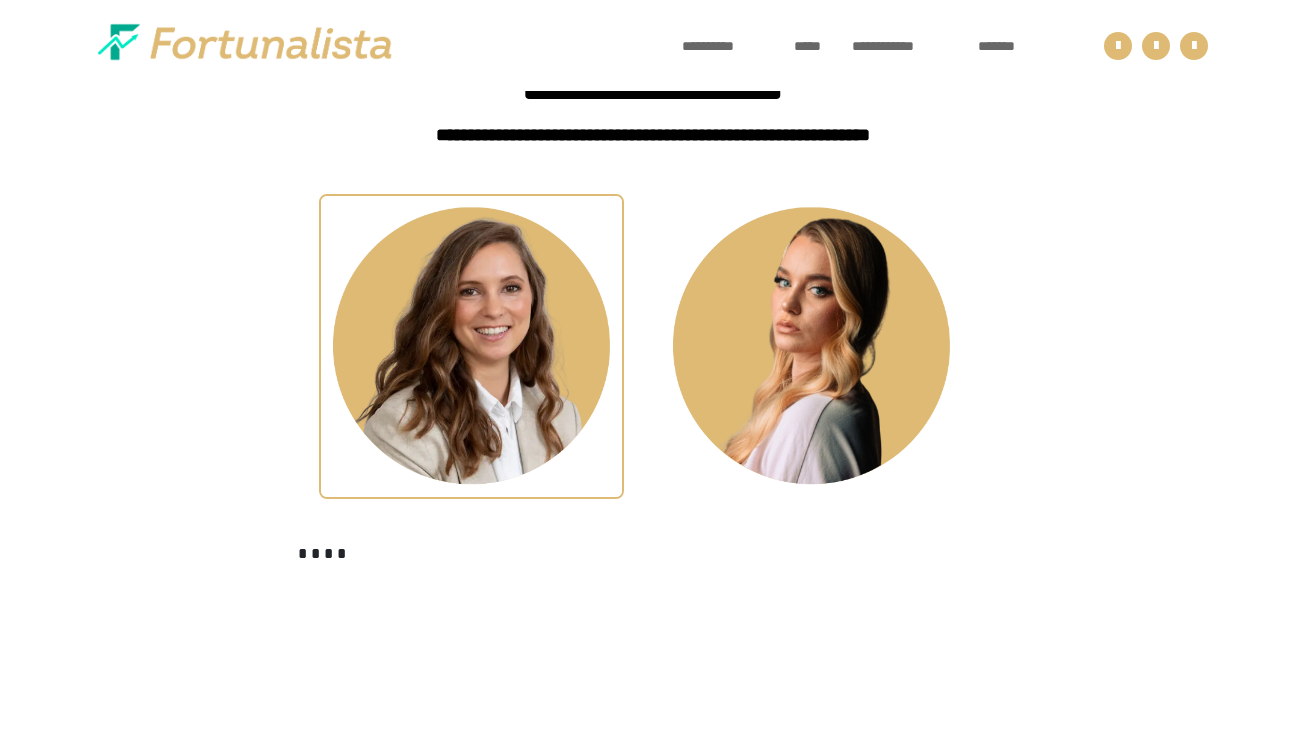 click at bounding box center (471, 346) 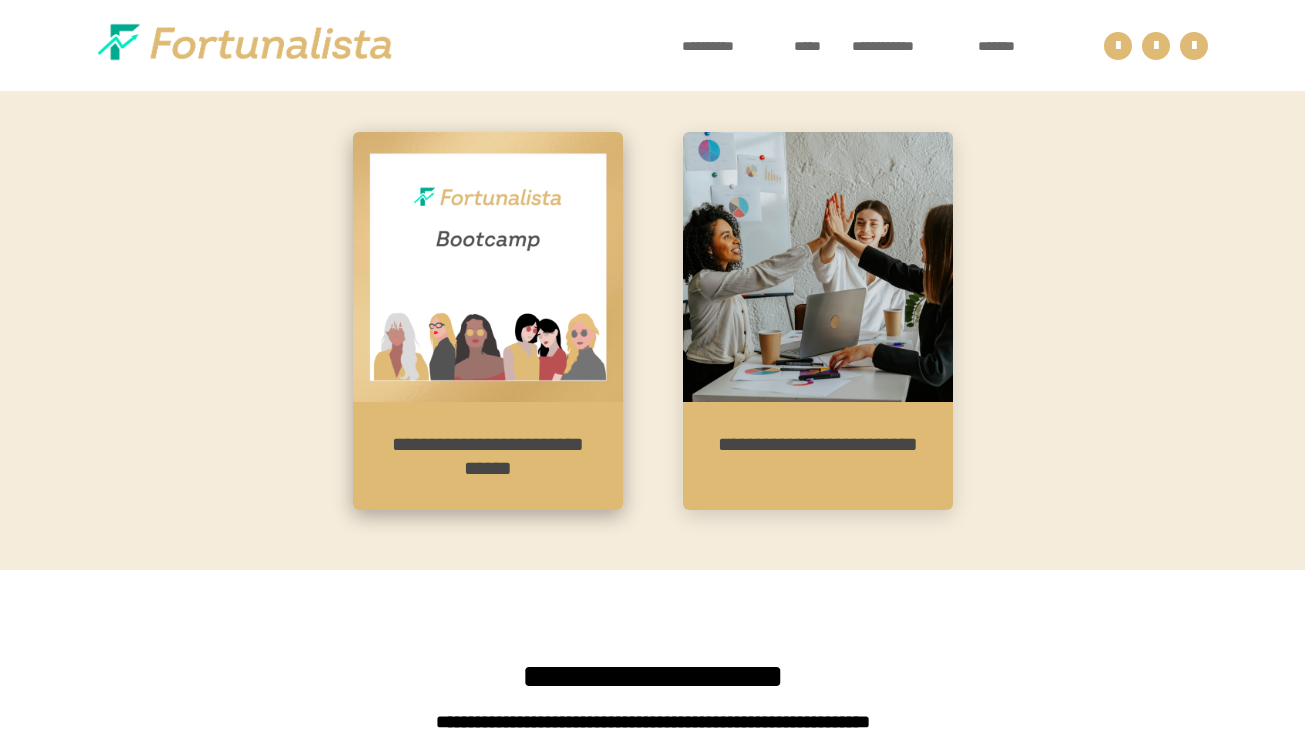 scroll, scrollTop: 472, scrollLeft: 0, axis: vertical 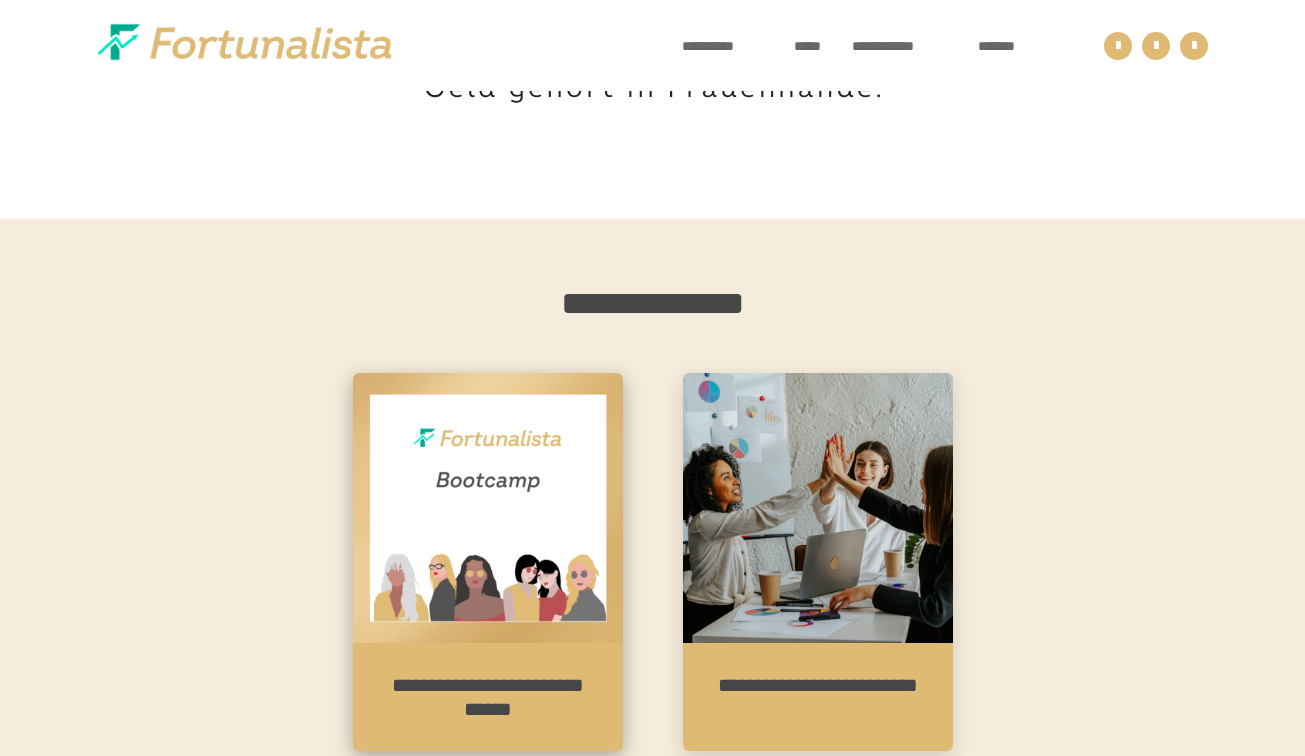 click at bounding box center [488, 508] 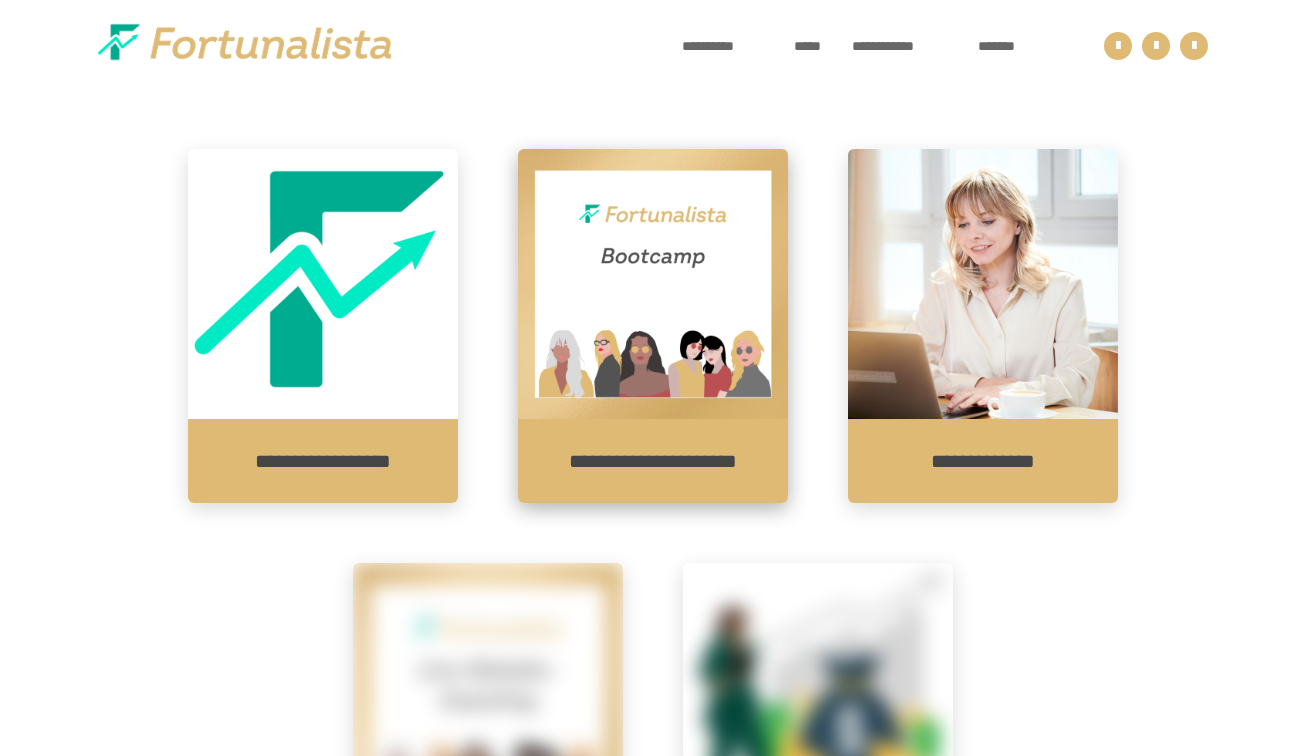 scroll, scrollTop: 1200, scrollLeft: 0, axis: vertical 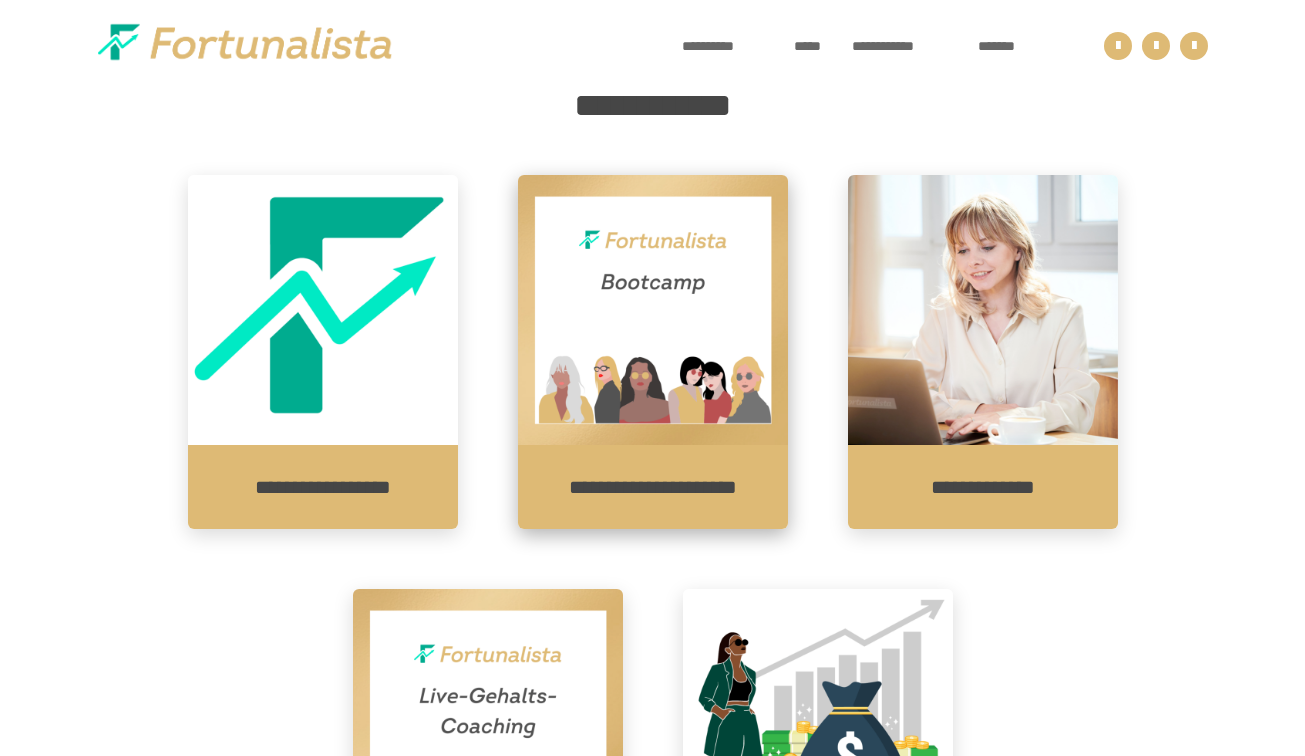 click on "**********" at bounding box center (653, 487) 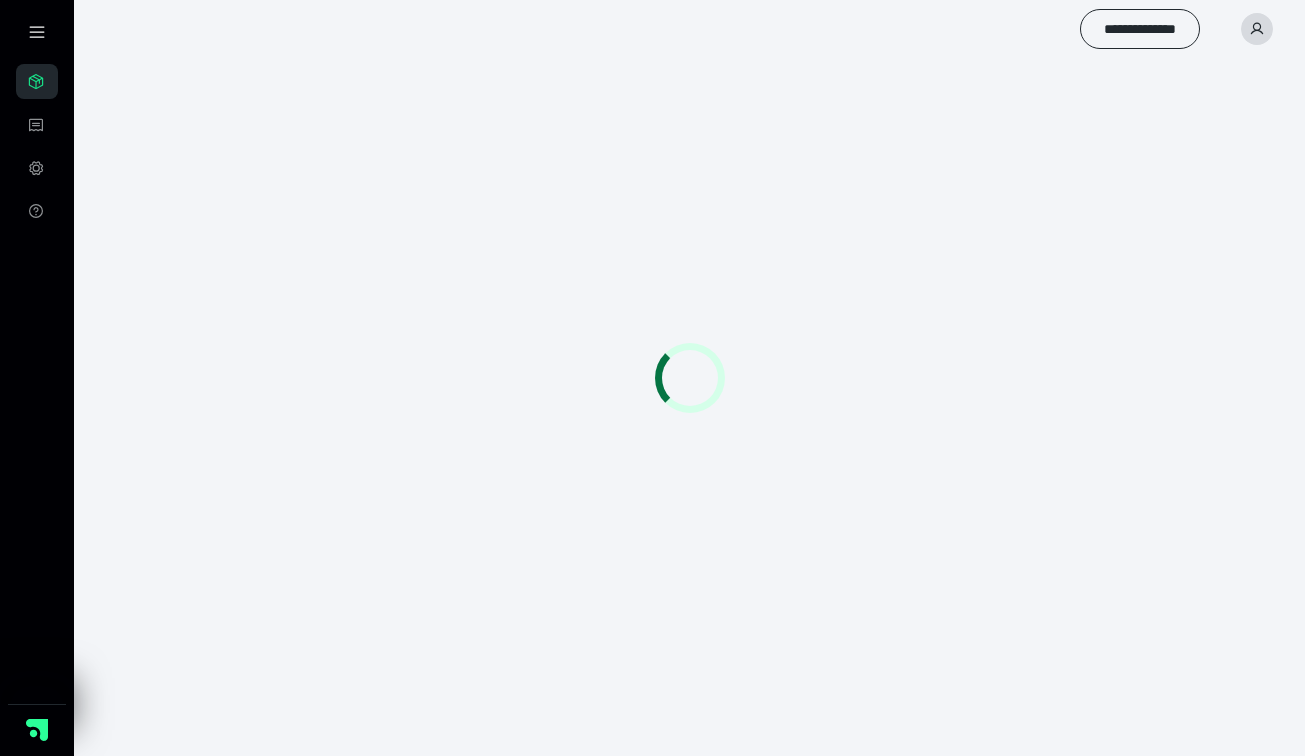 scroll, scrollTop: 56, scrollLeft: 0, axis: vertical 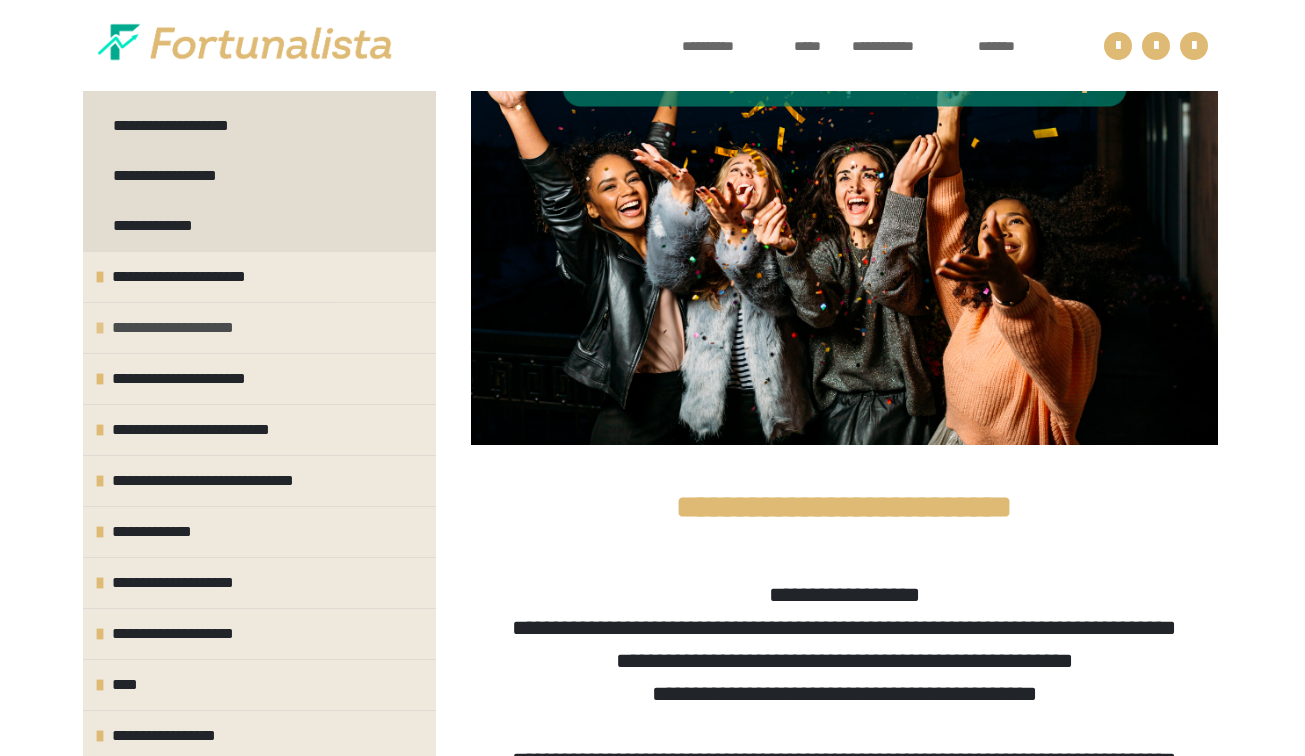 click on "**********" at bounding box center [192, 328] 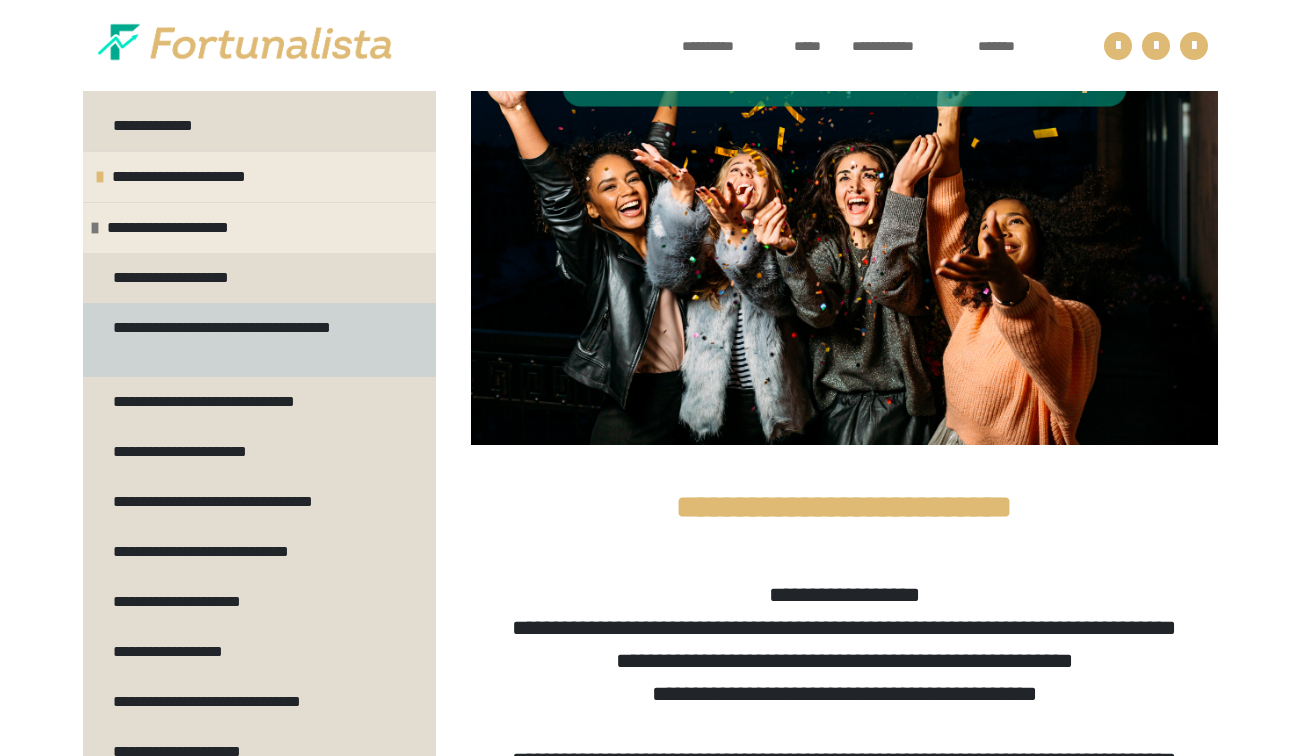 scroll, scrollTop: 584, scrollLeft: 0, axis: vertical 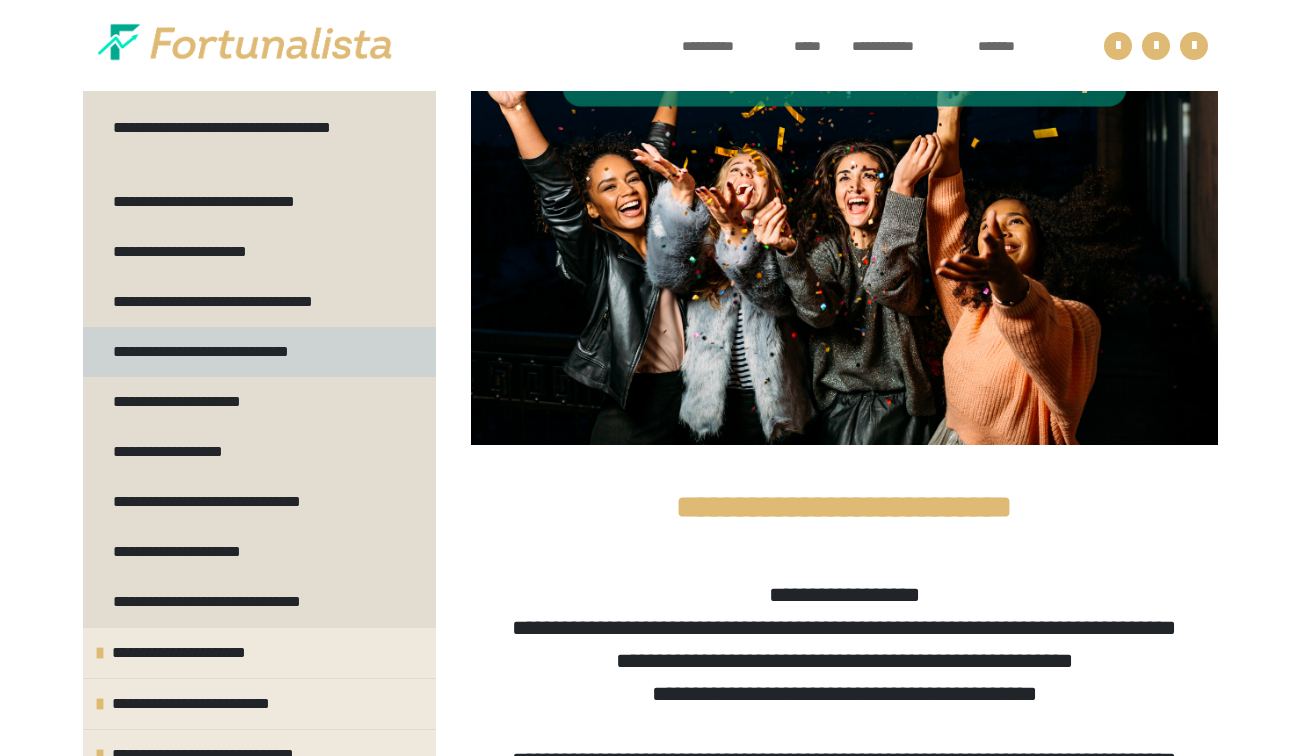 click on "**********" at bounding box center [232, 352] 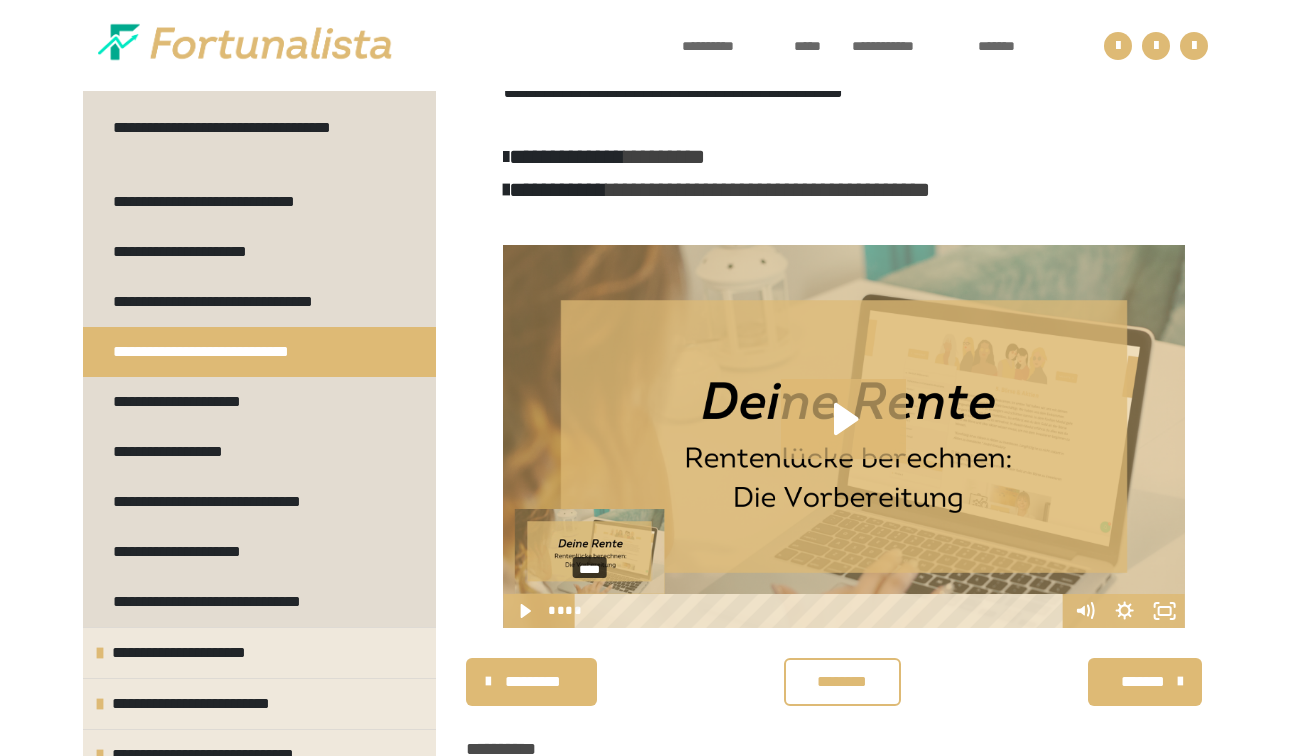 scroll, scrollTop: 496, scrollLeft: 0, axis: vertical 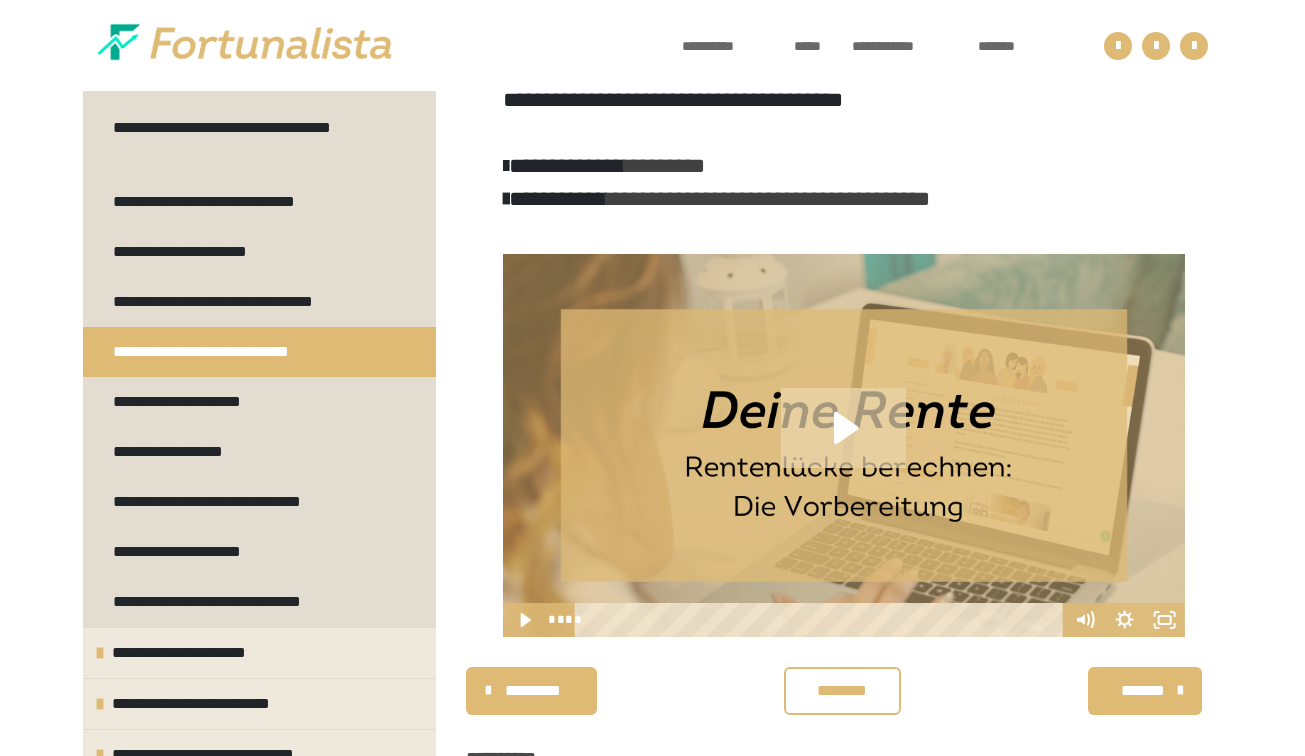 click 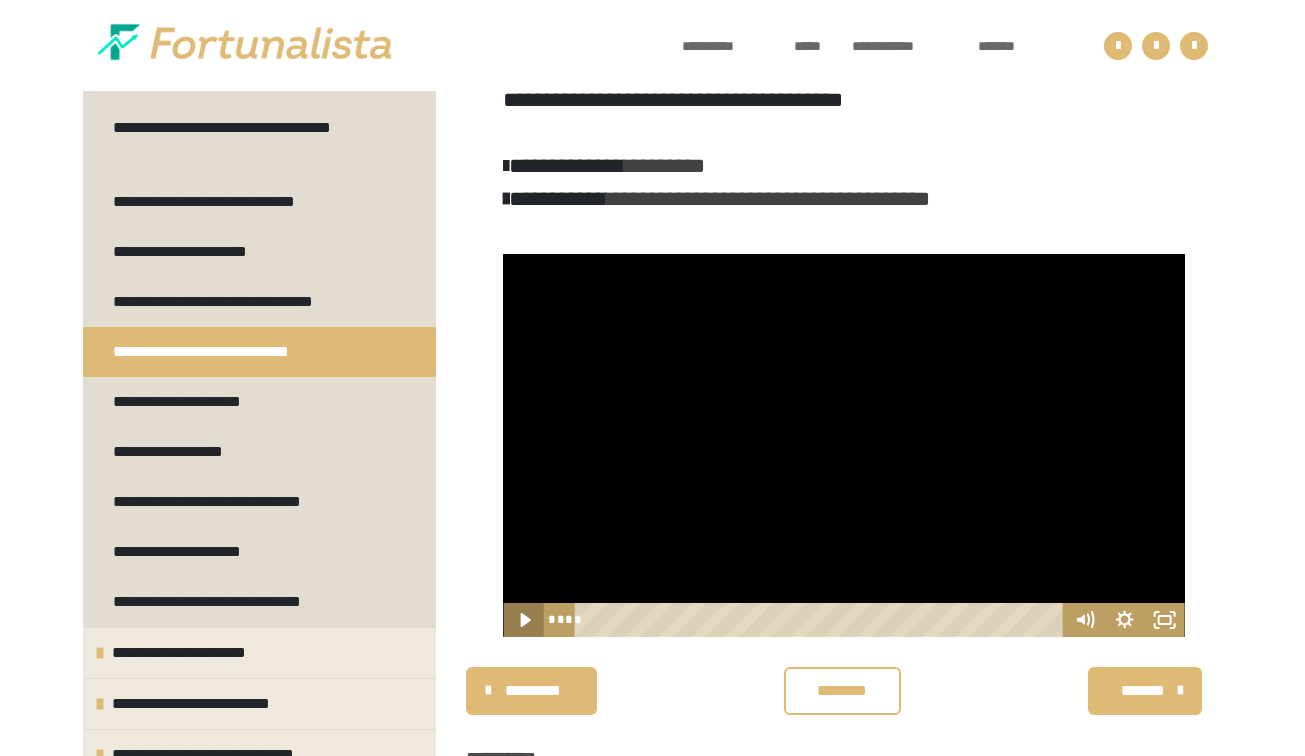 click 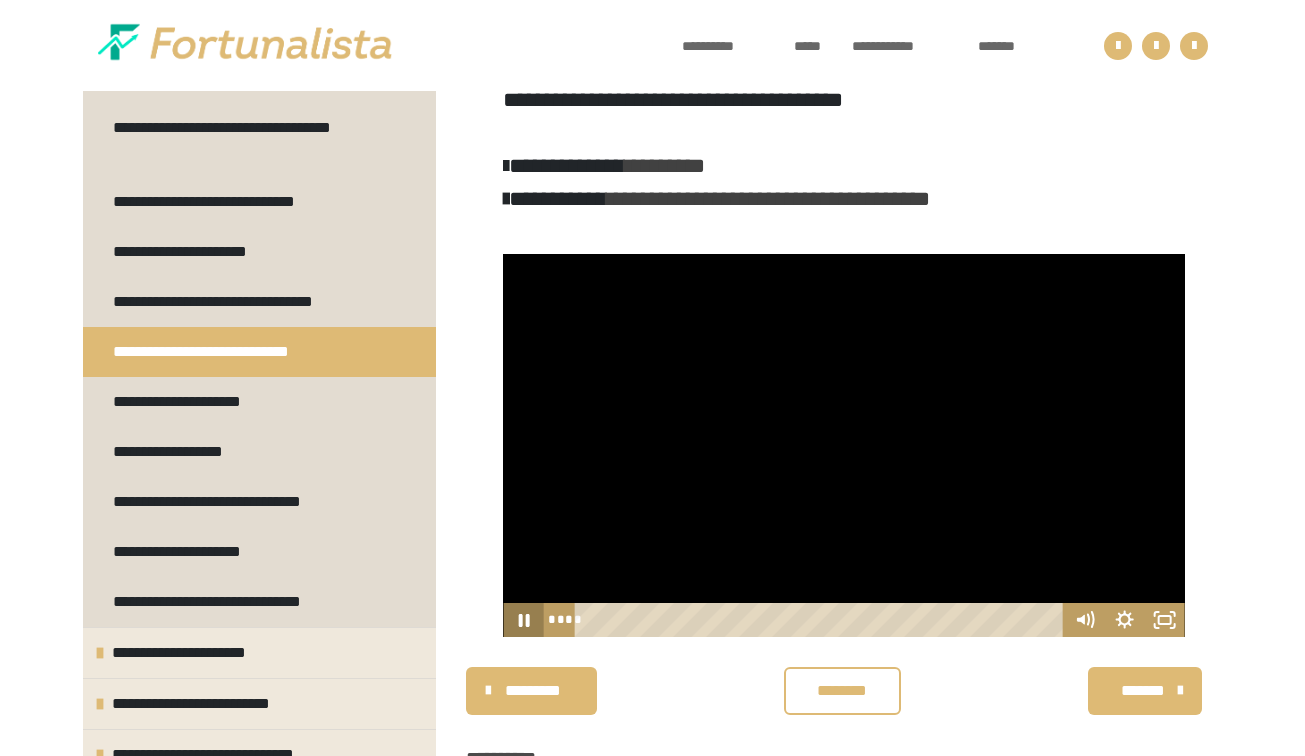 type 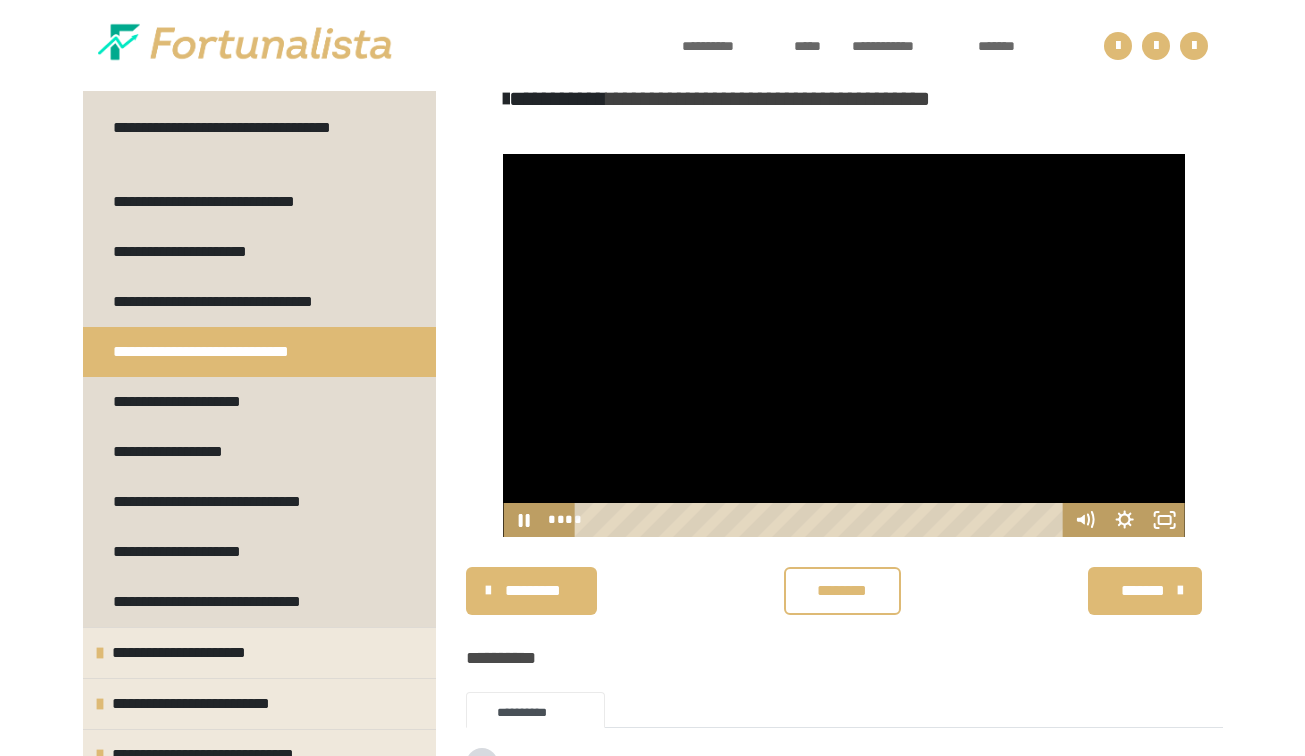scroll, scrollTop: 496, scrollLeft: 0, axis: vertical 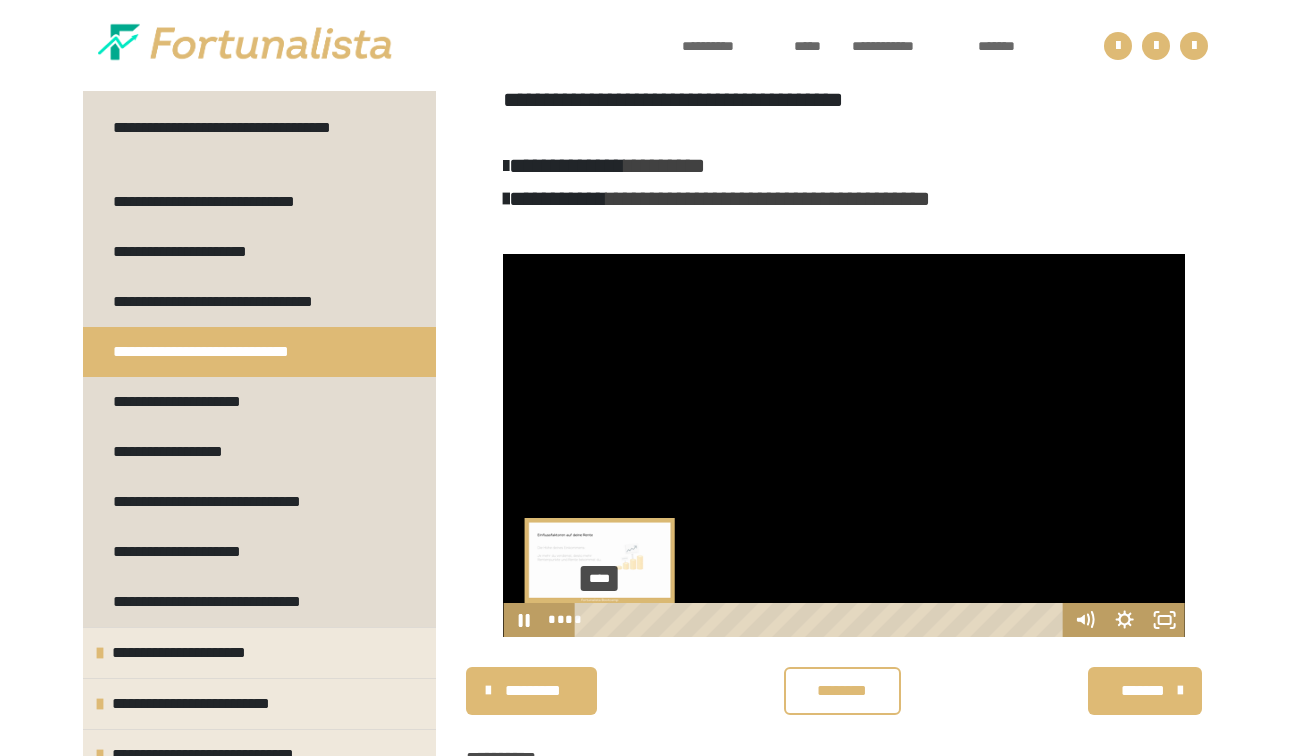 click on "****" at bounding box center [822, 620] 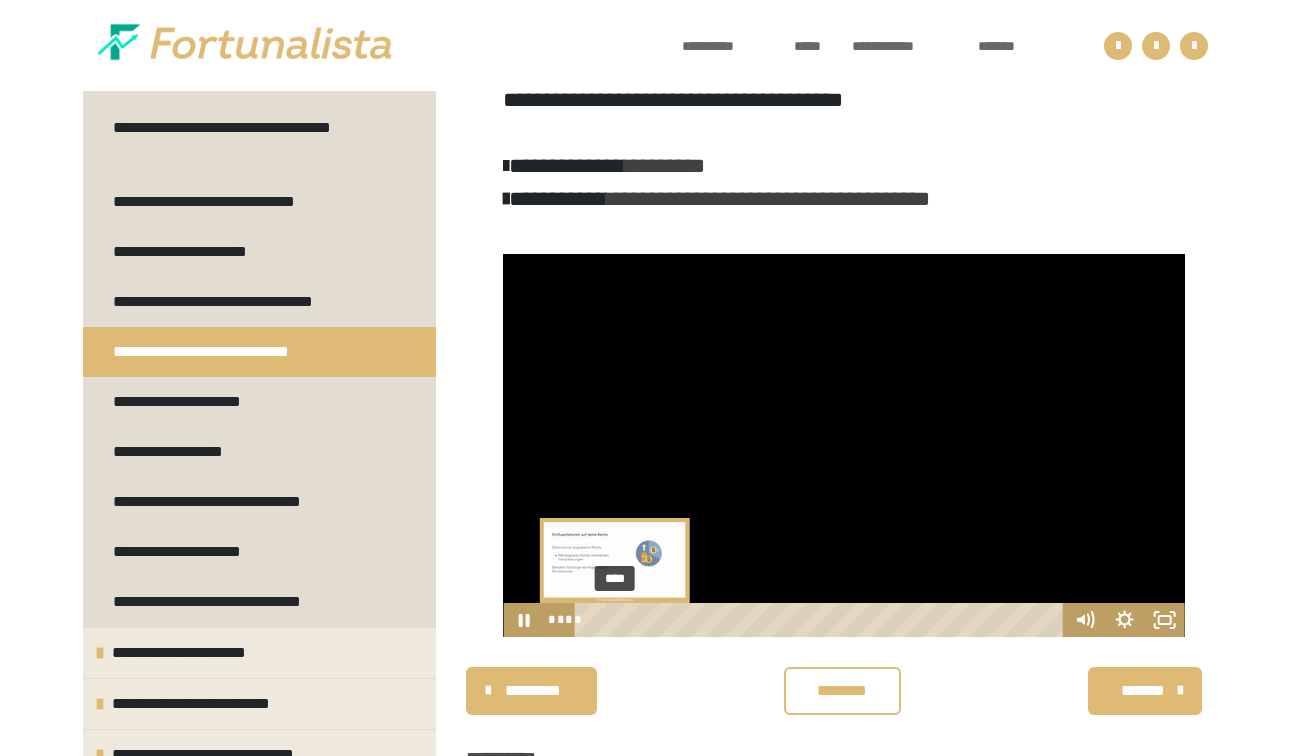 click on "****" at bounding box center (822, 620) 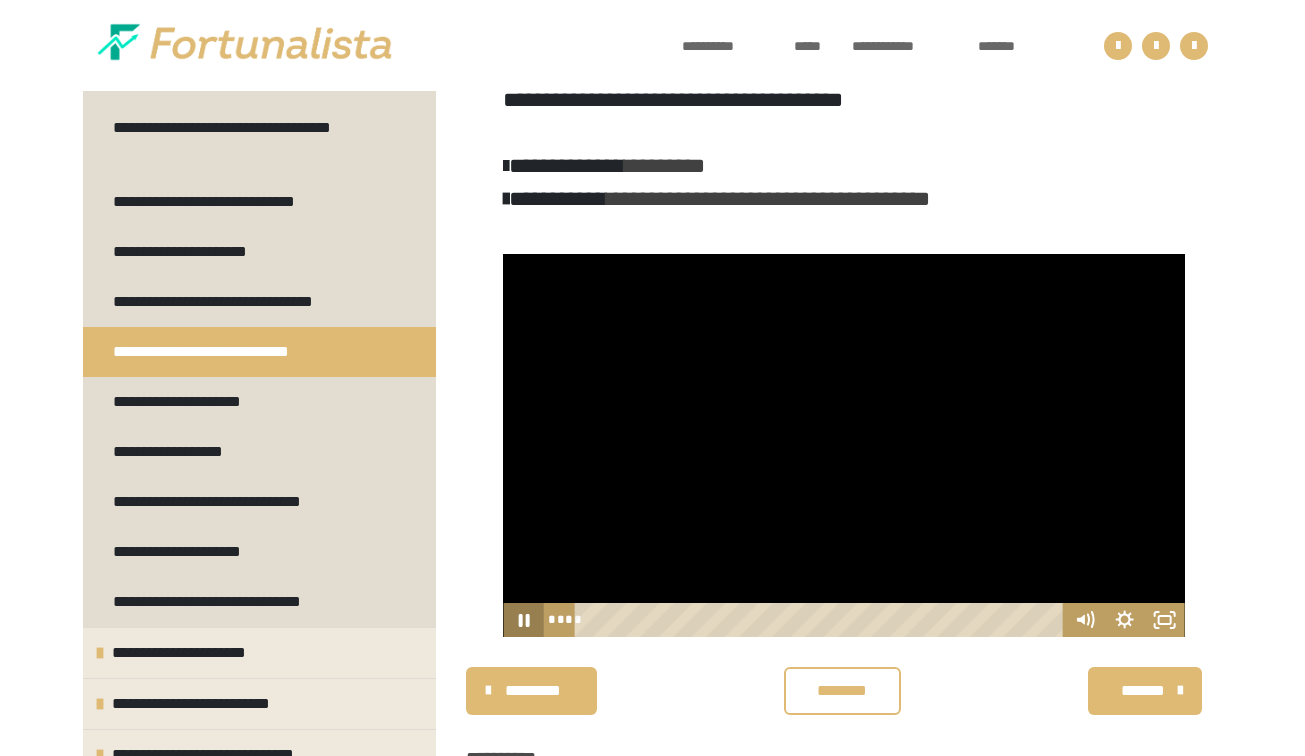 click 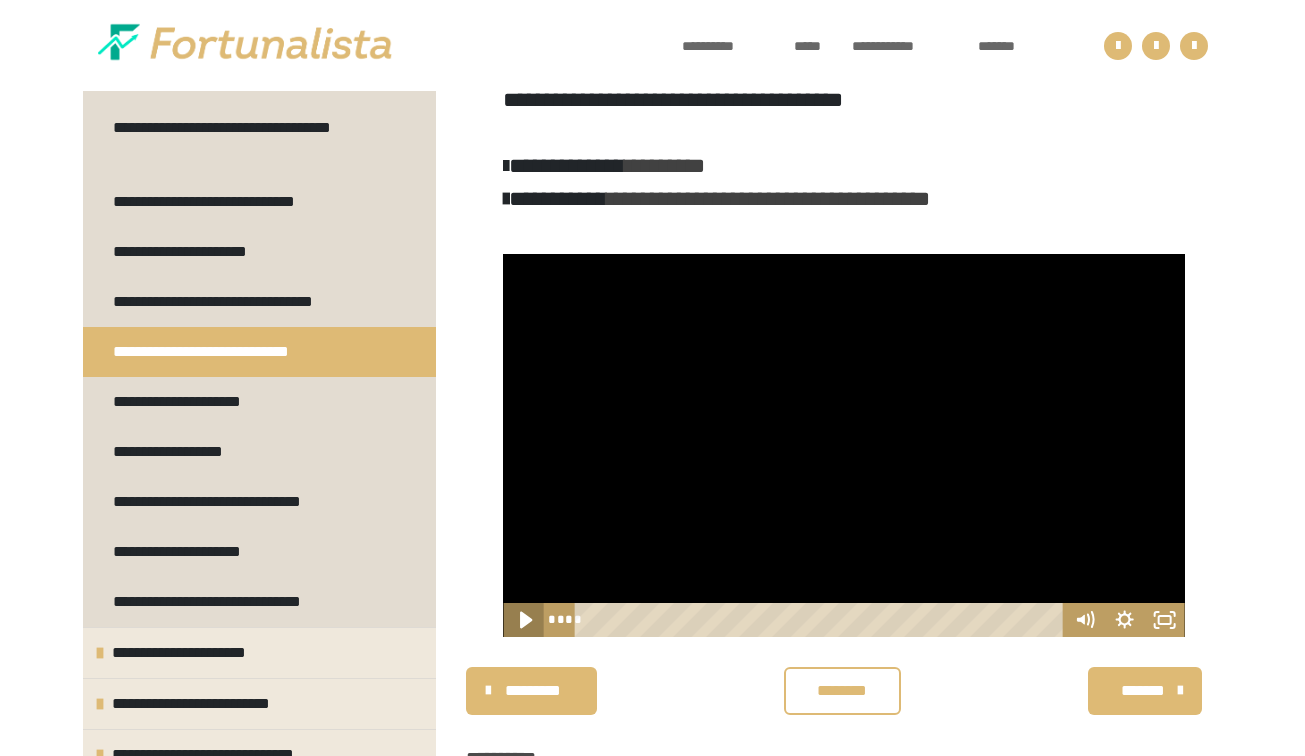 click 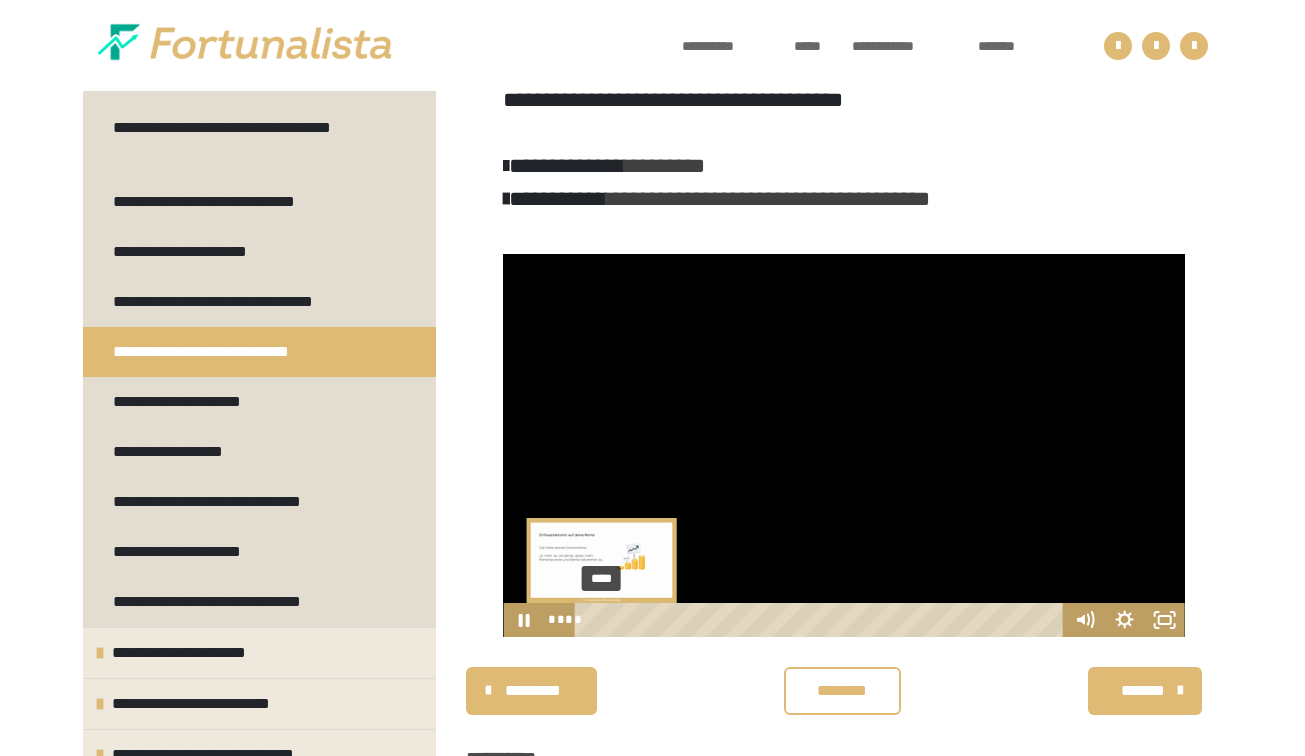 click on "****" at bounding box center (822, 620) 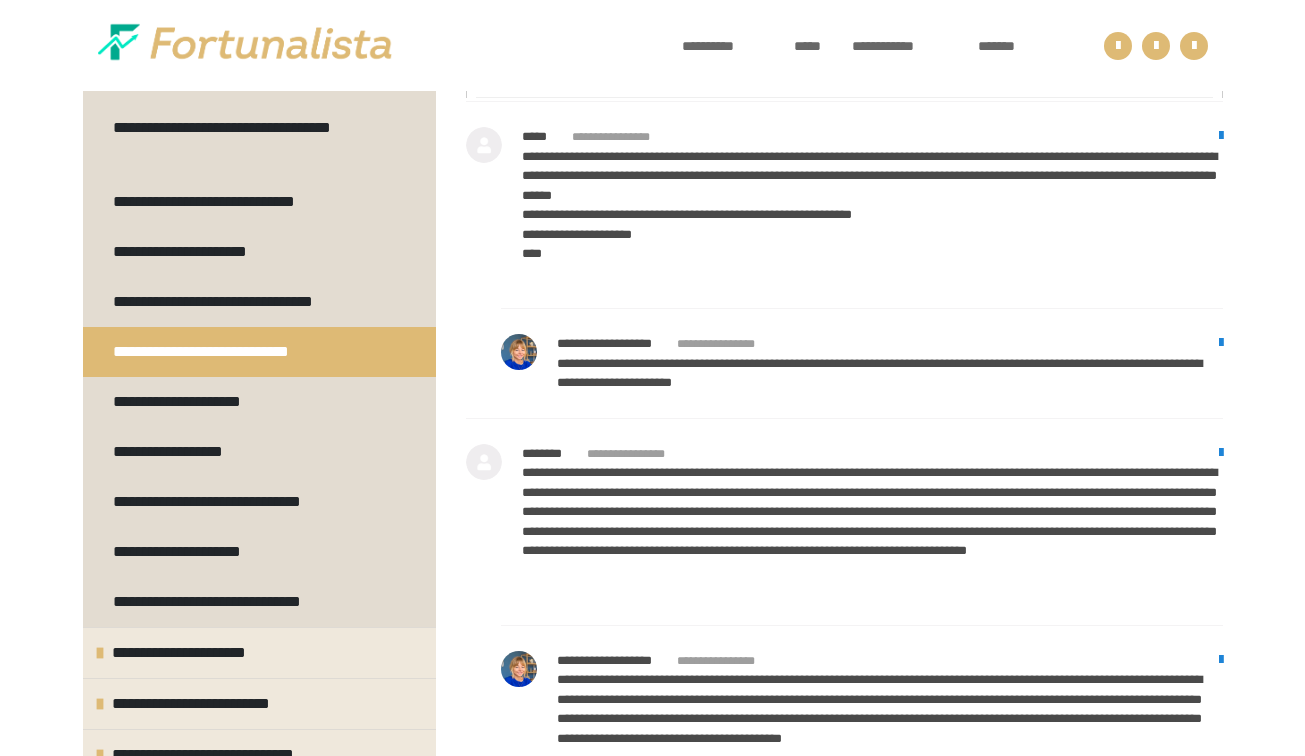 scroll, scrollTop: 1196, scrollLeft: 0, axis: vertical 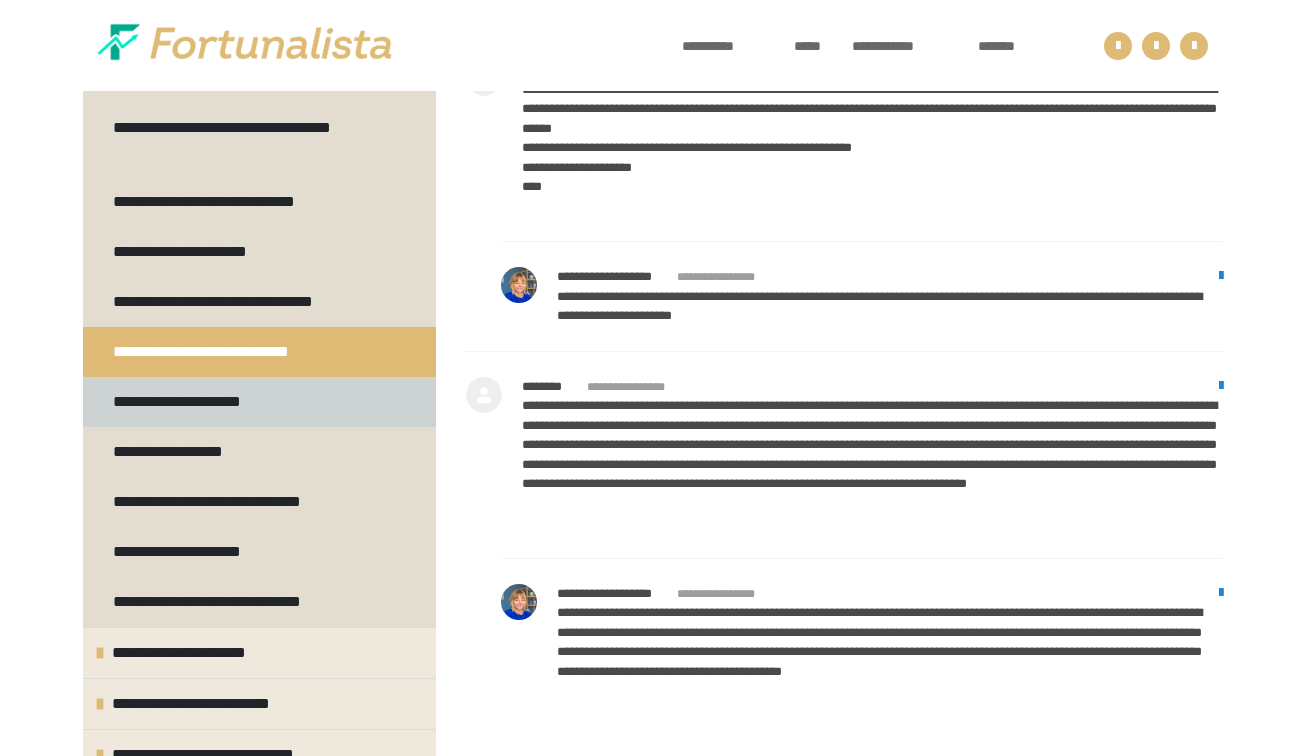 click on "**********" at bounding box center (201, 402) 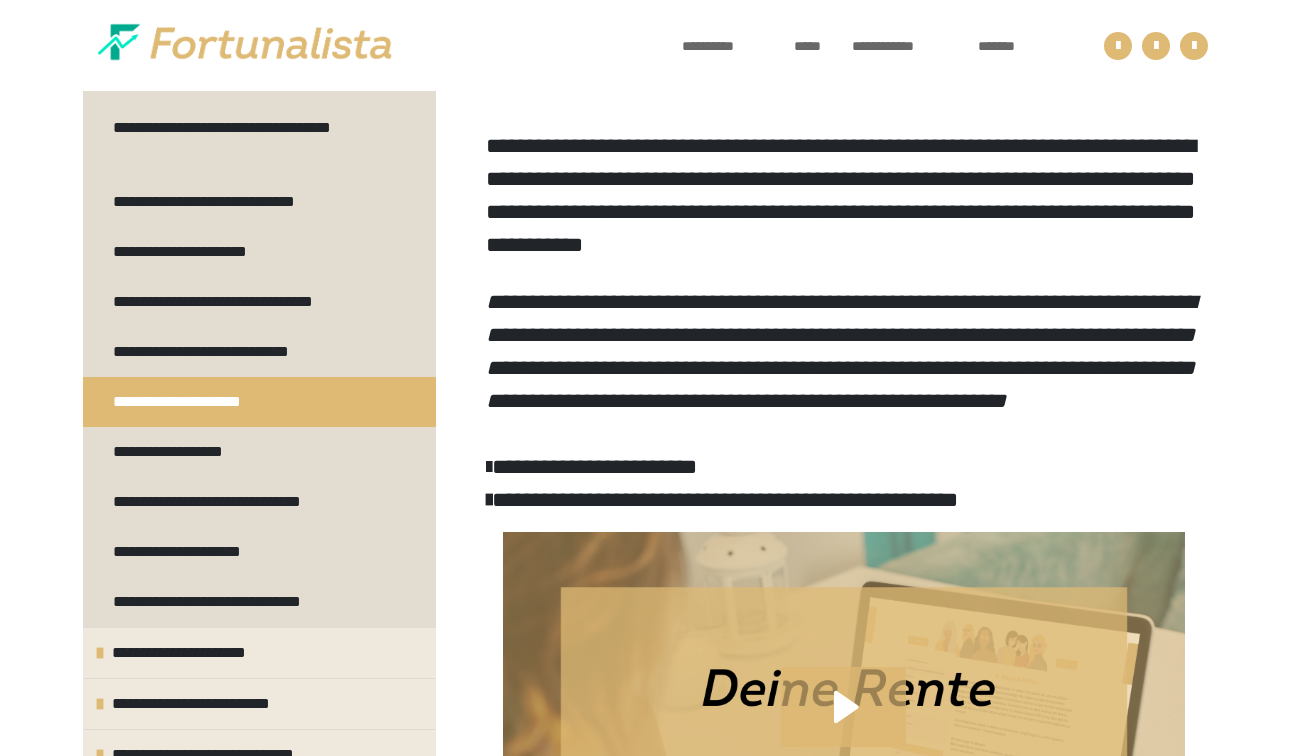 scroll, scrollTop: 270, scrollLeft: 0, axis: vertical 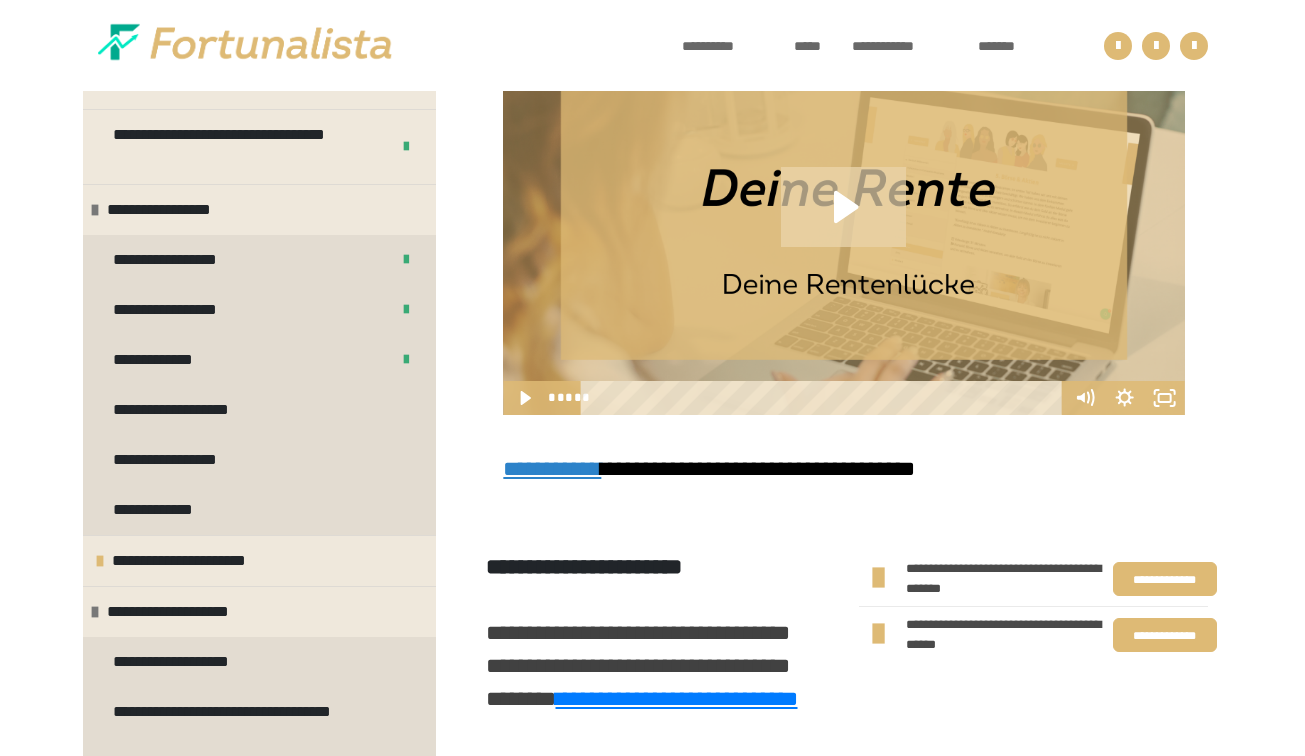 click 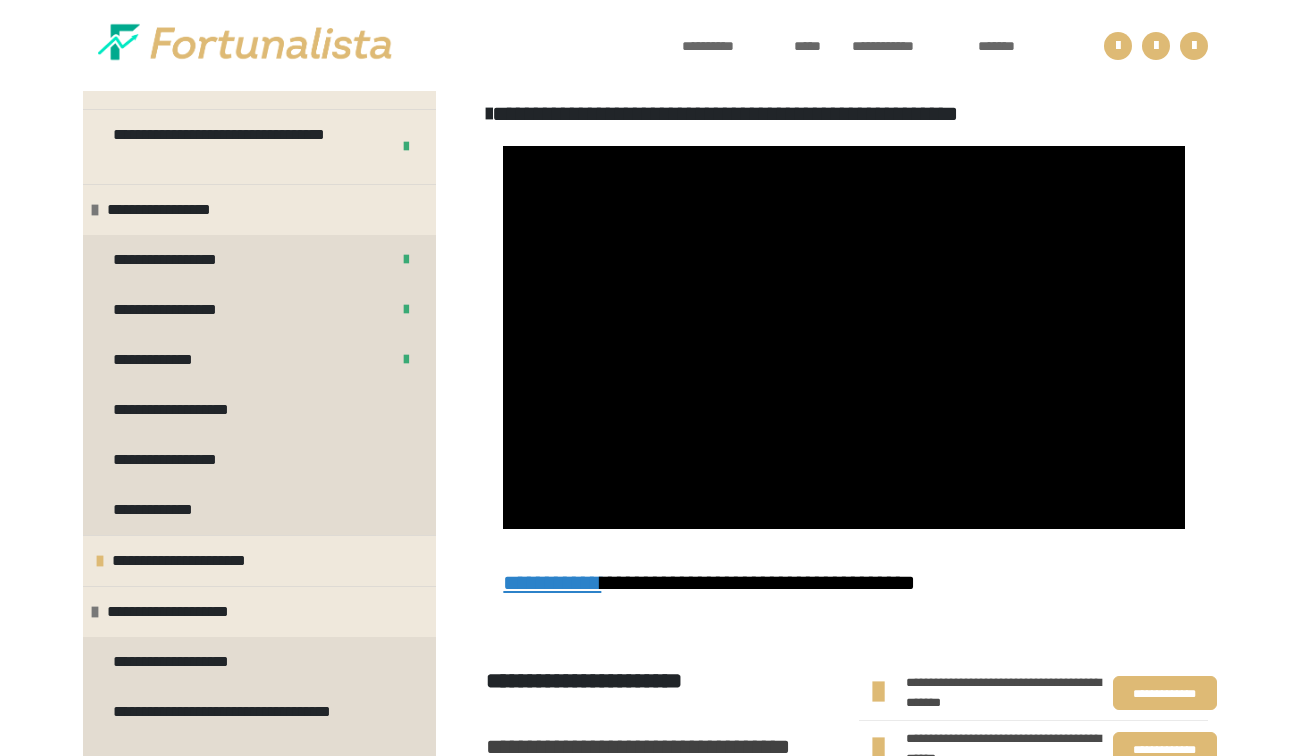 scroll, scrollTop: 761, scrollLeft: 0, axis: vertical 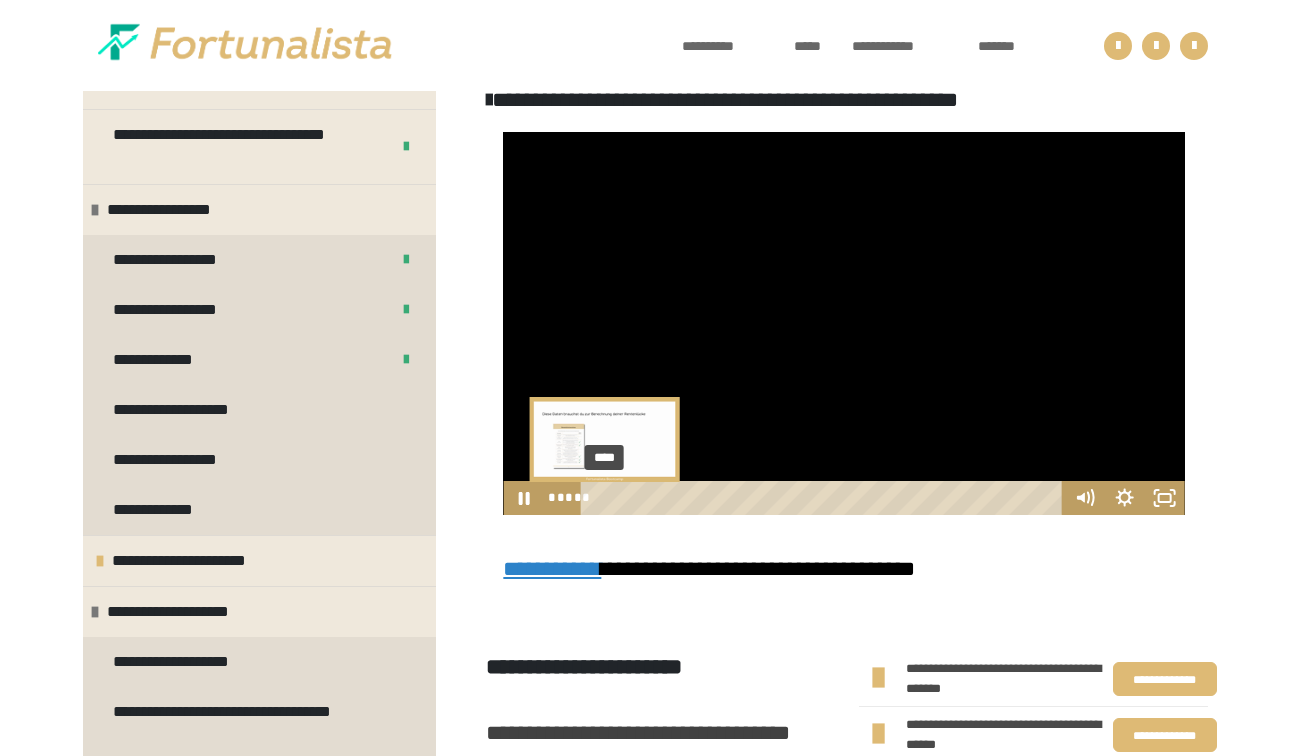 click on "****" at bounding box center [825, 498] 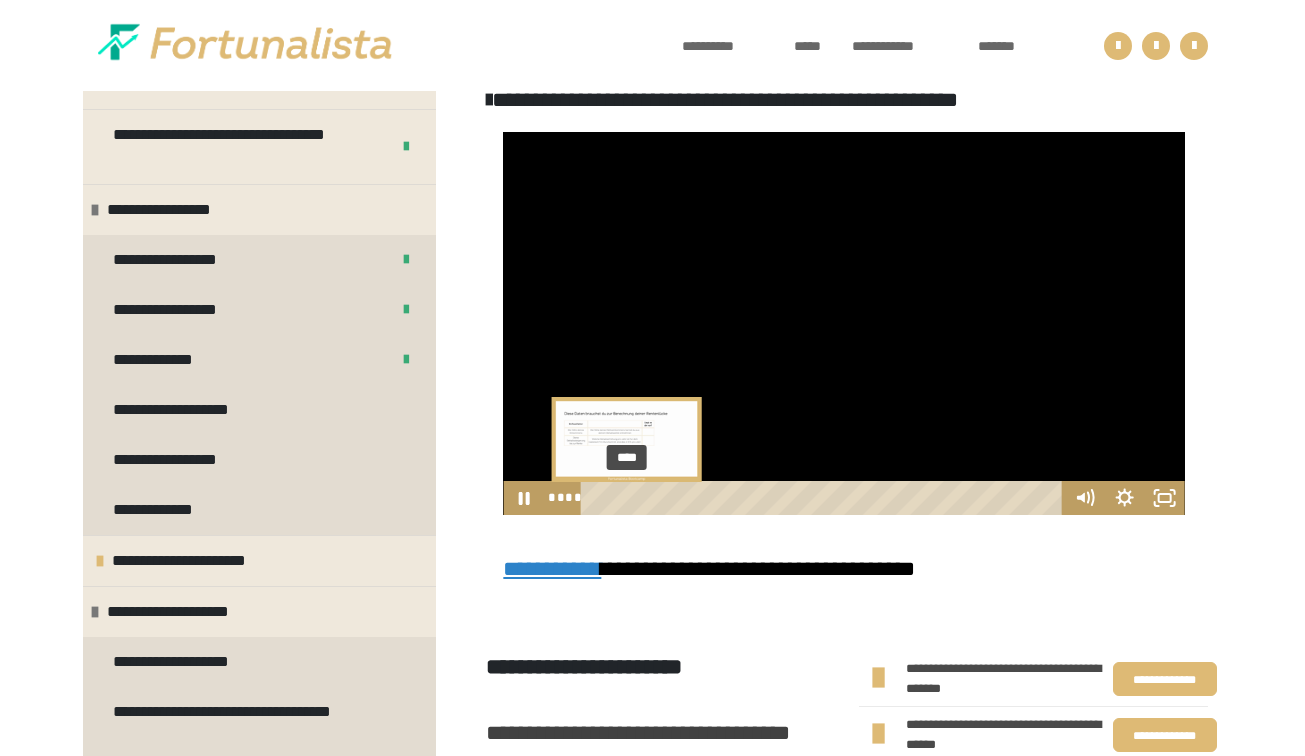 click on "****" at bounding box center (825, 498) 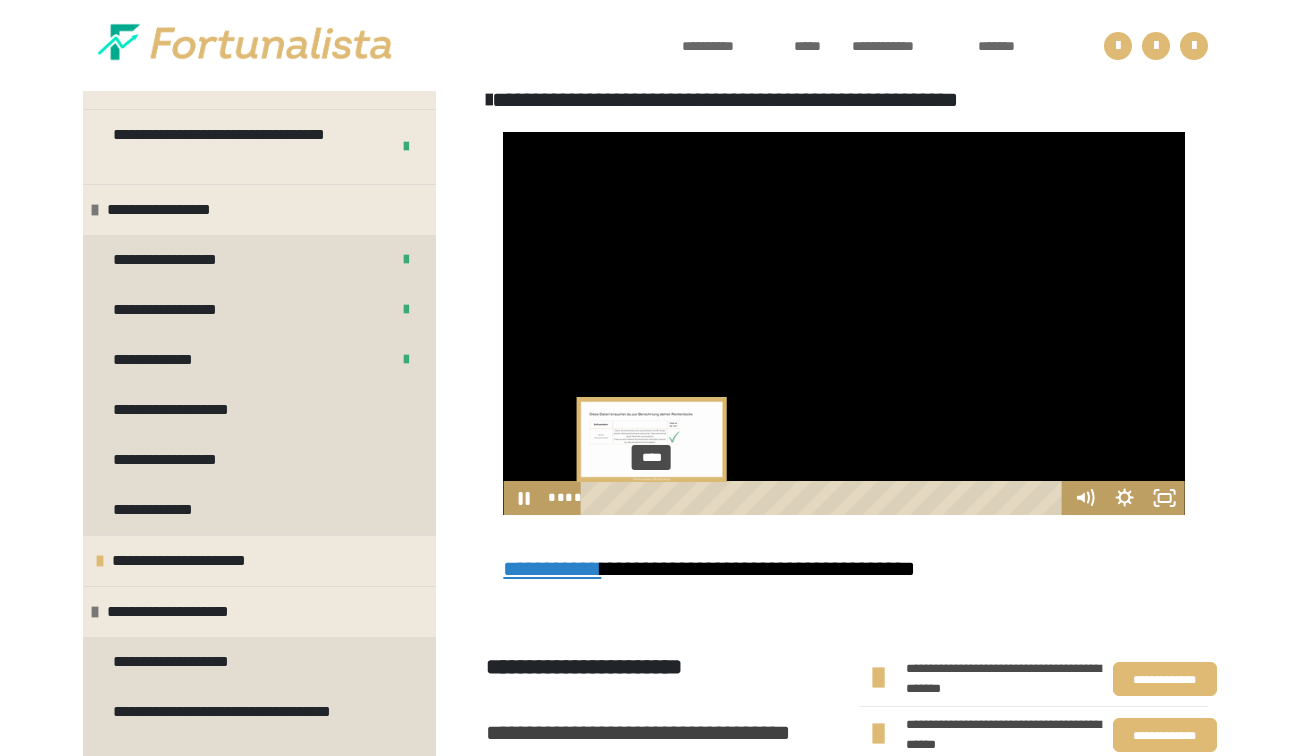 click on "****" at bounding box center (825, 498) 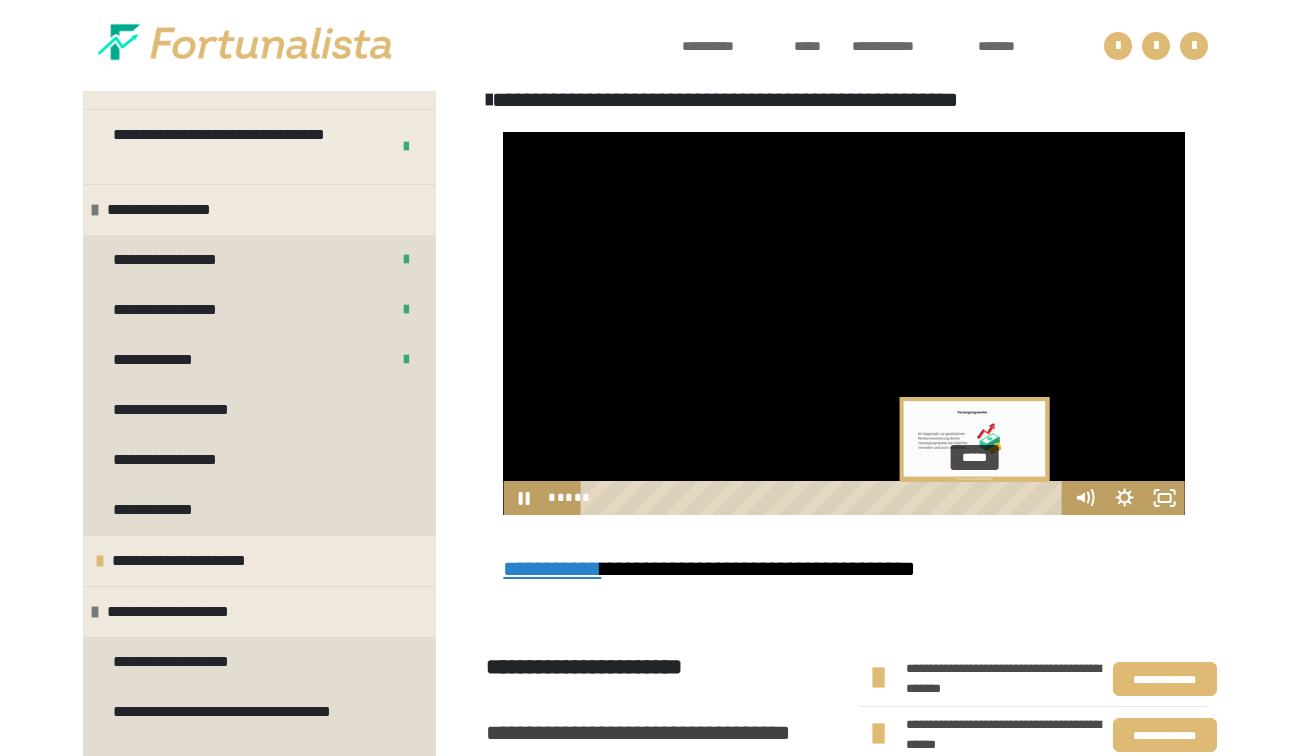 click on "*****" at bounding box center [825, 498] 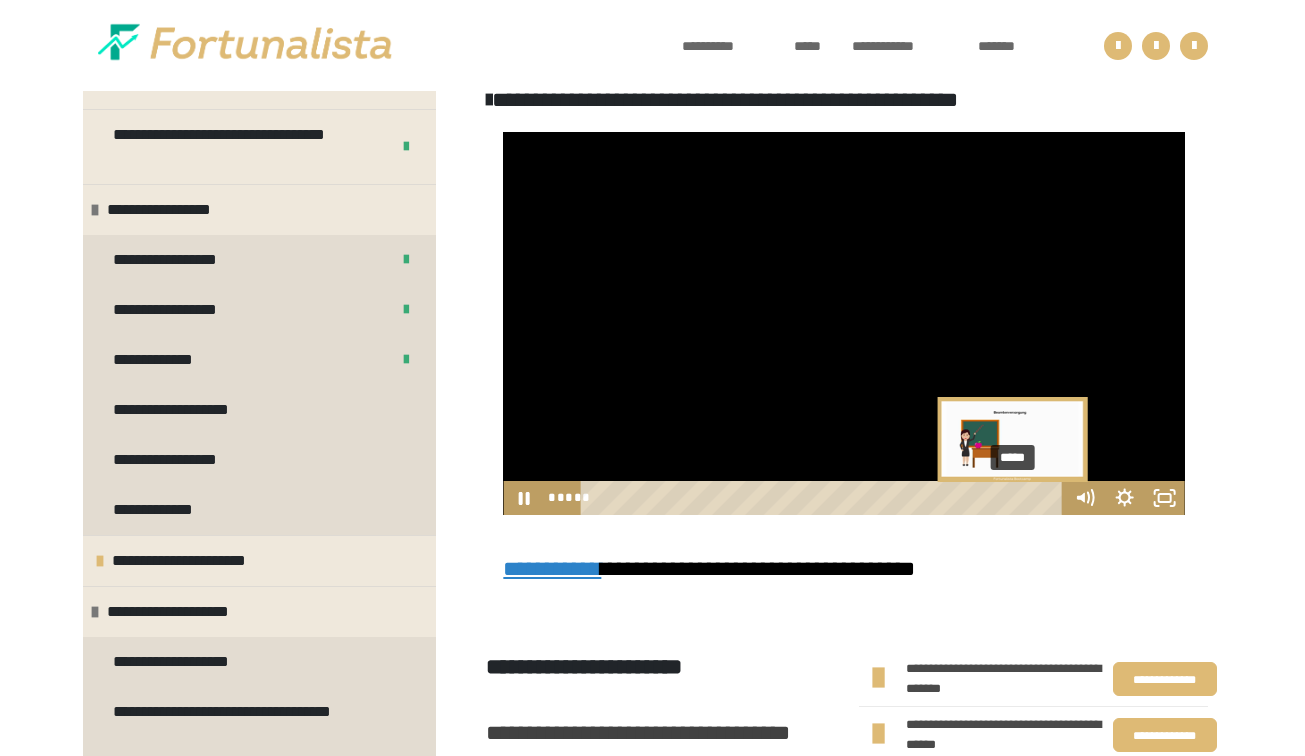 click on "*****" at bounding box center [825, 498] 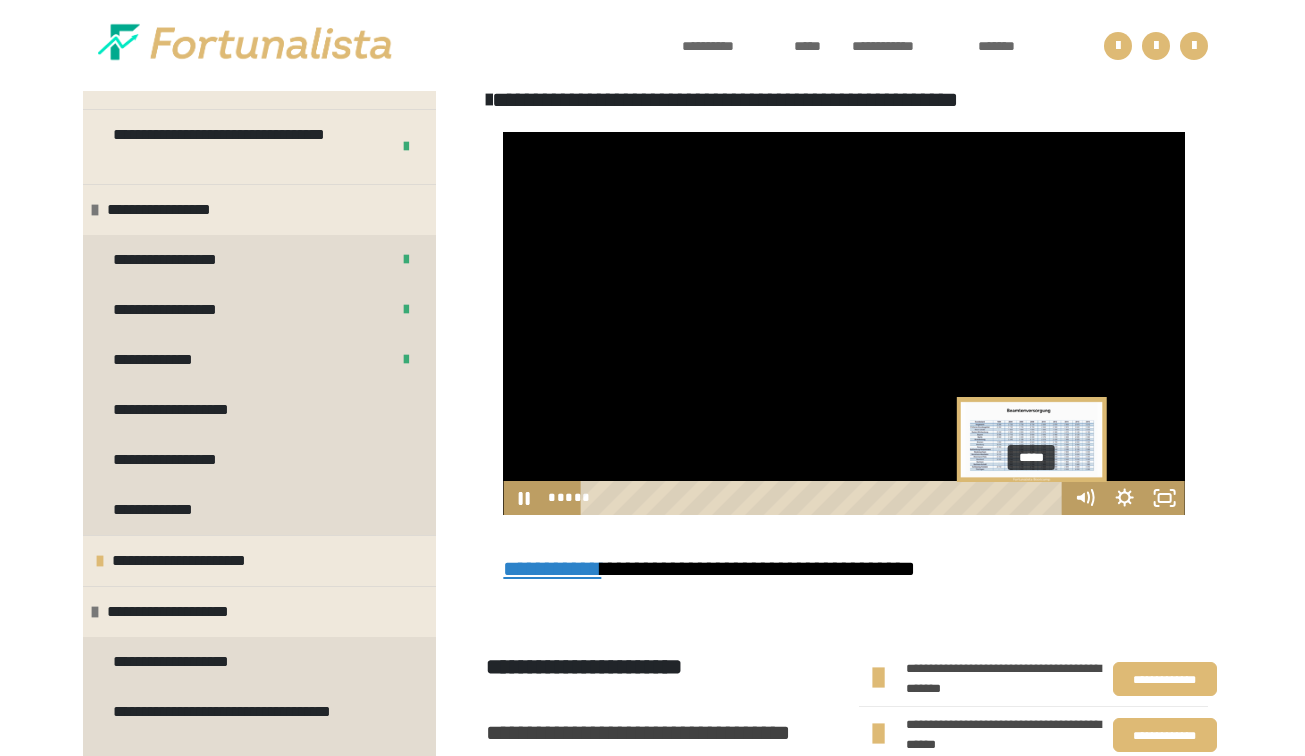 click on "*****" at bounding box center (825, 498) 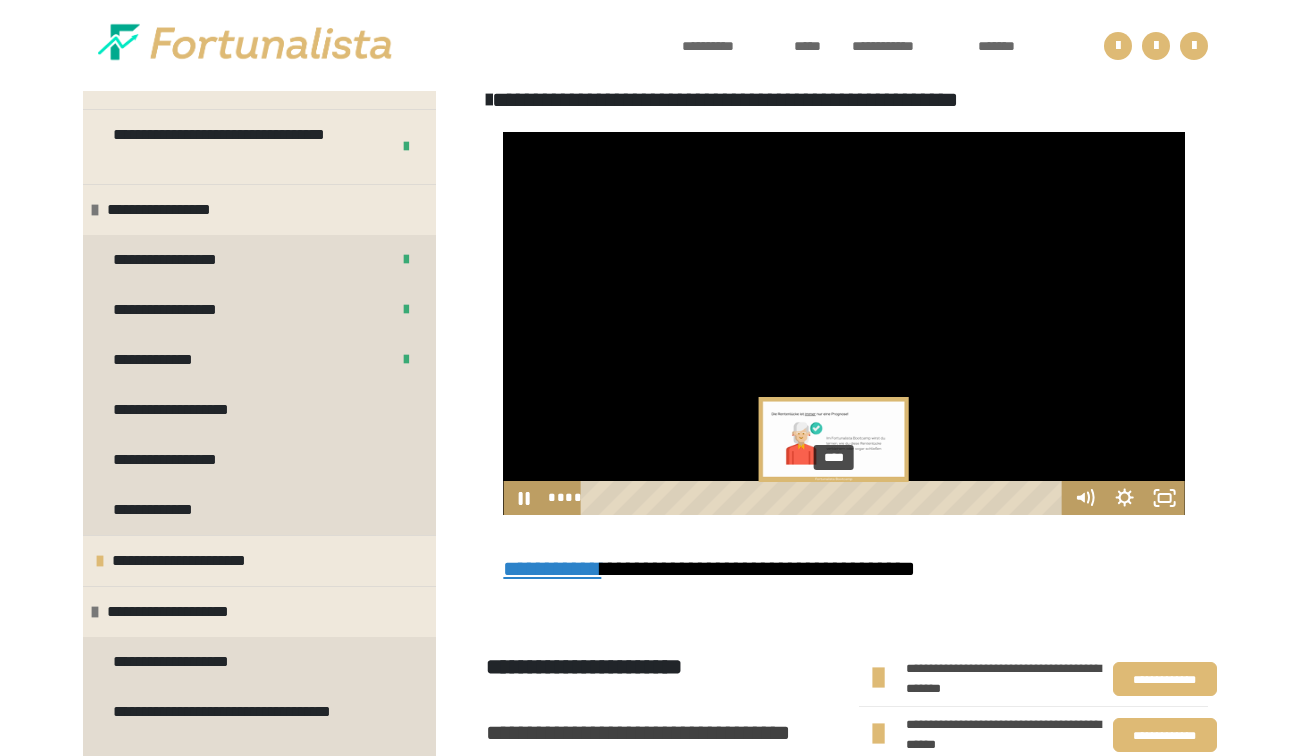 click on "****" at bounding box center (825, 498) 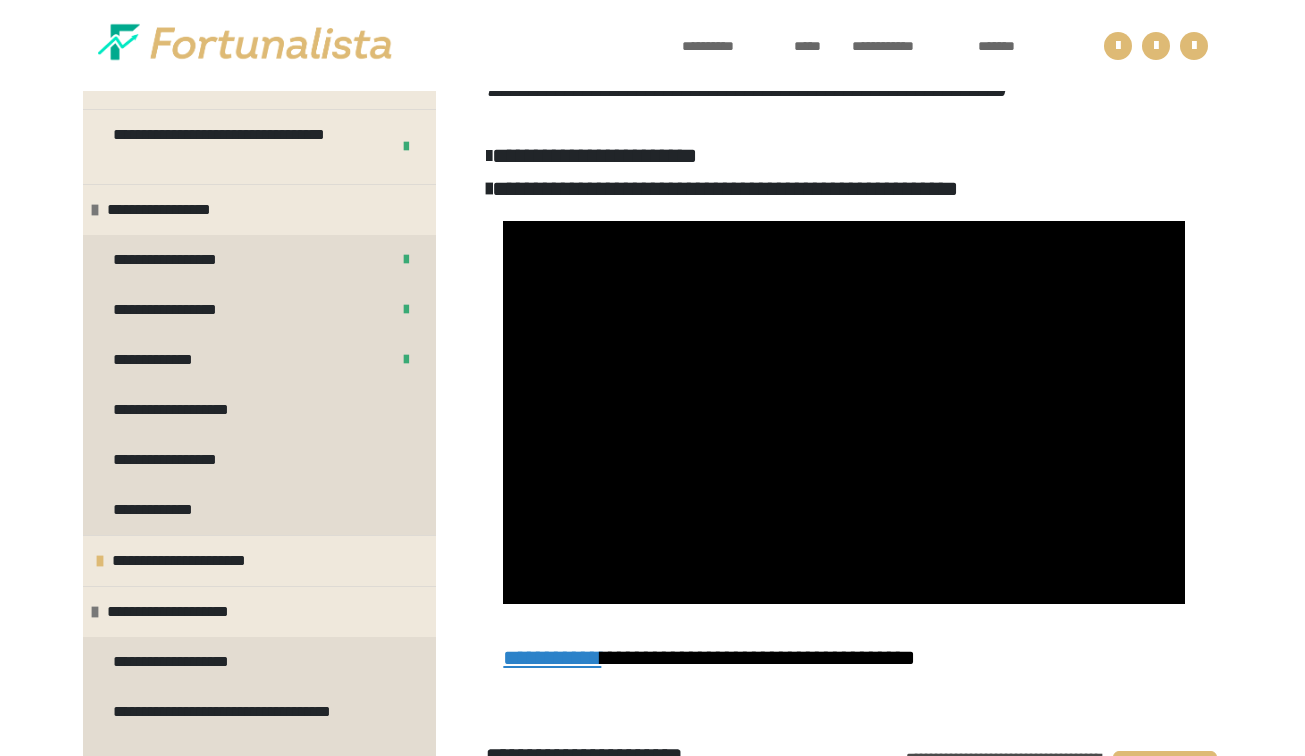 scroll, scrollTop: 661, scrollLeft: 0, axis: vertical 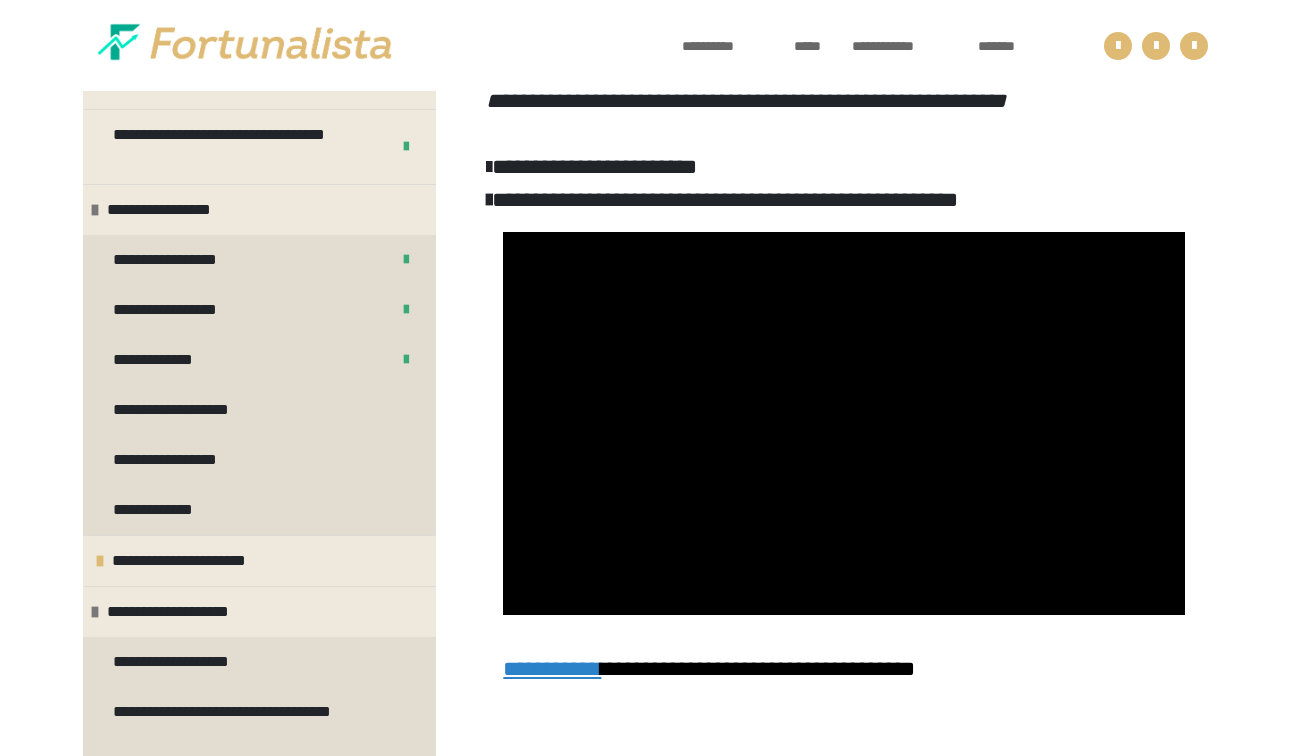 click on "**********" at bounding box center [552, 669] 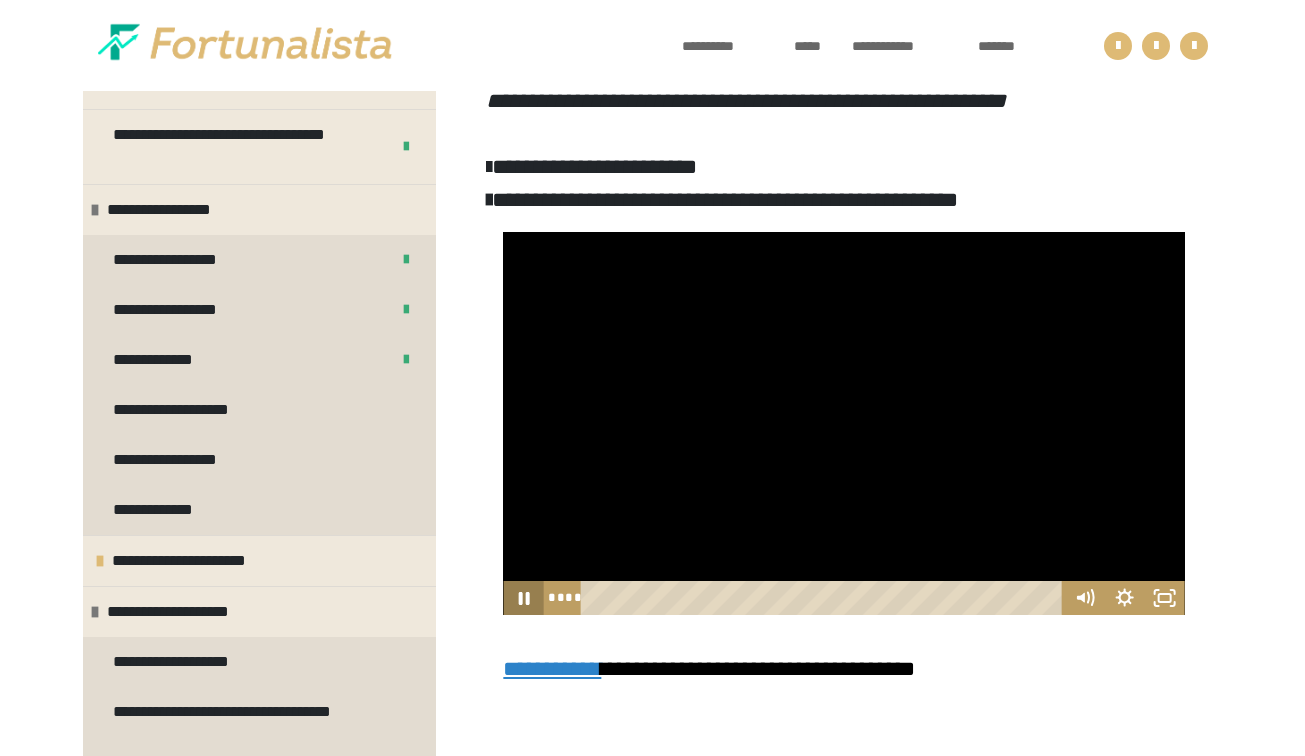 click 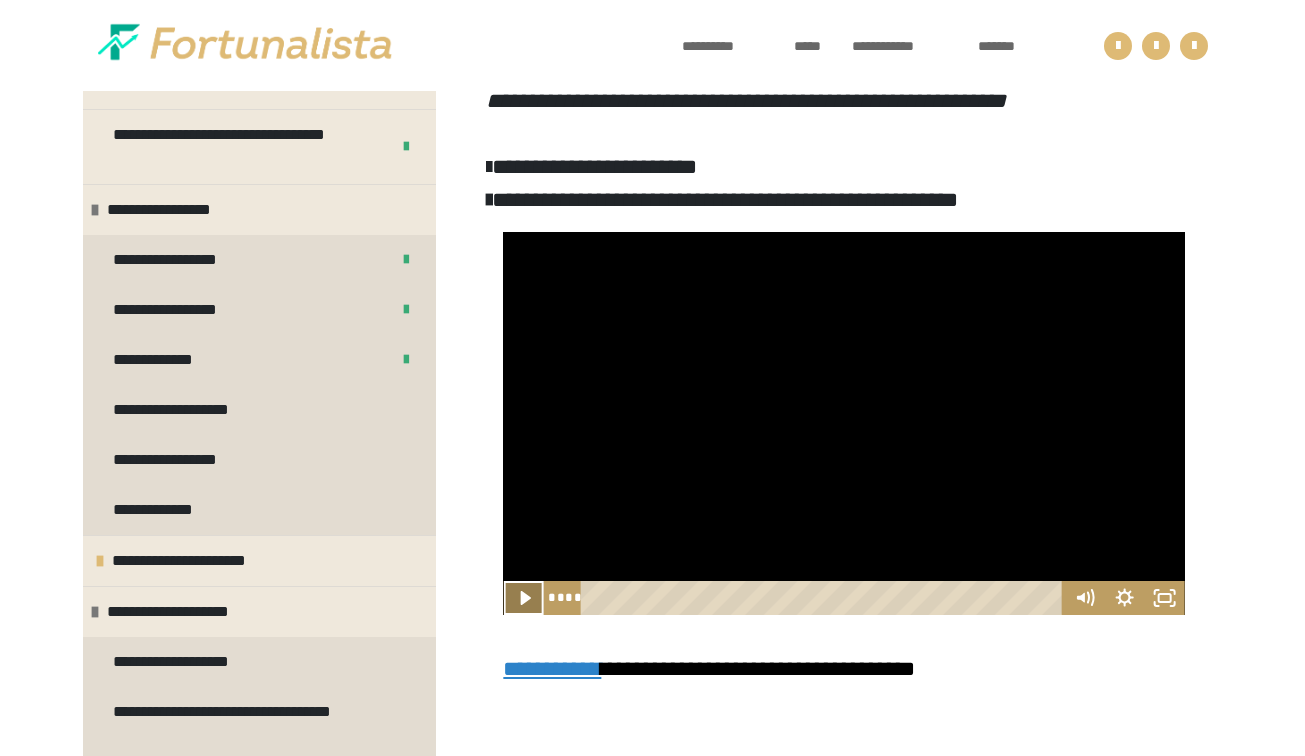 click 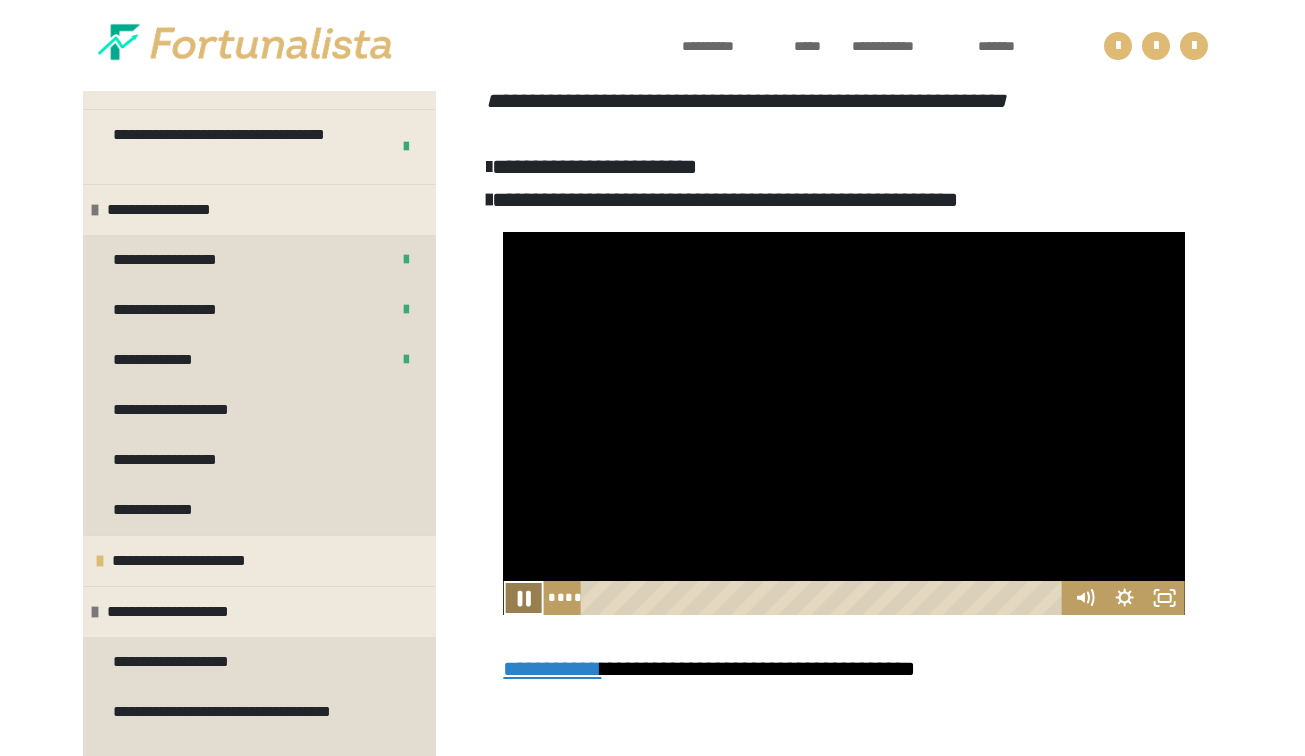 click 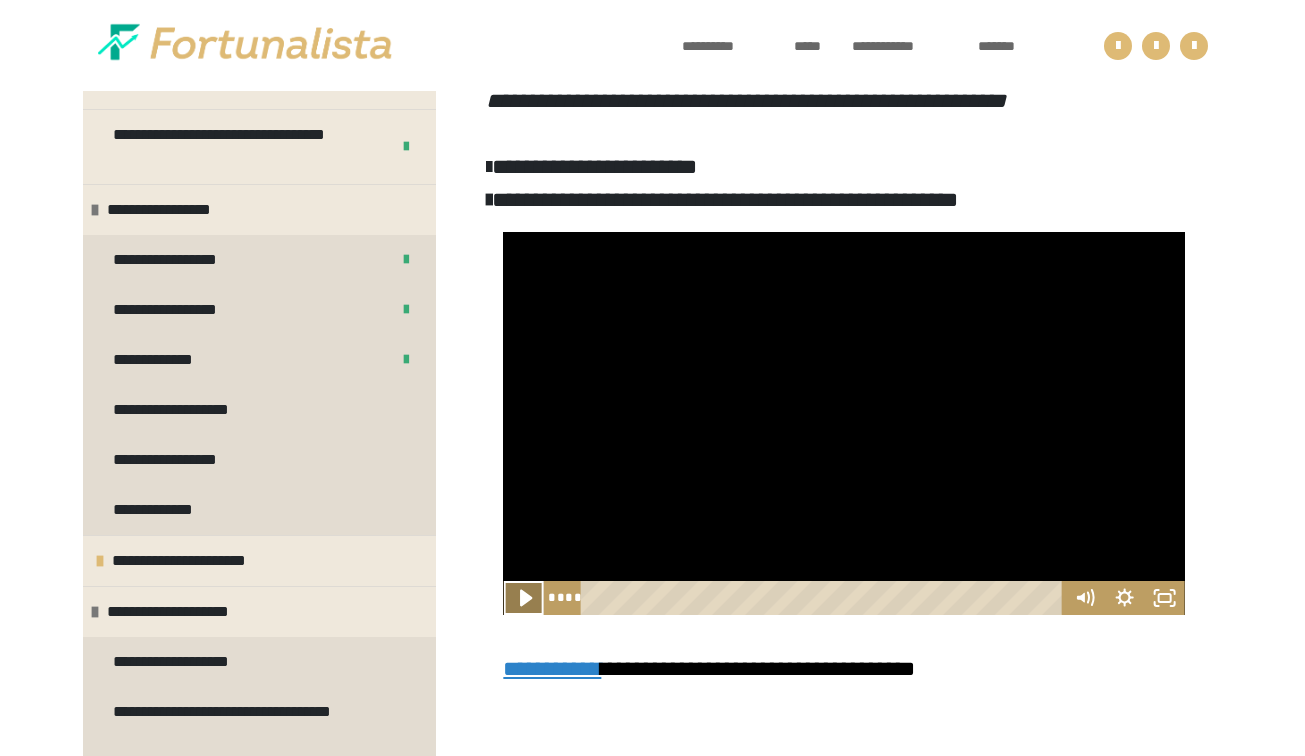 click 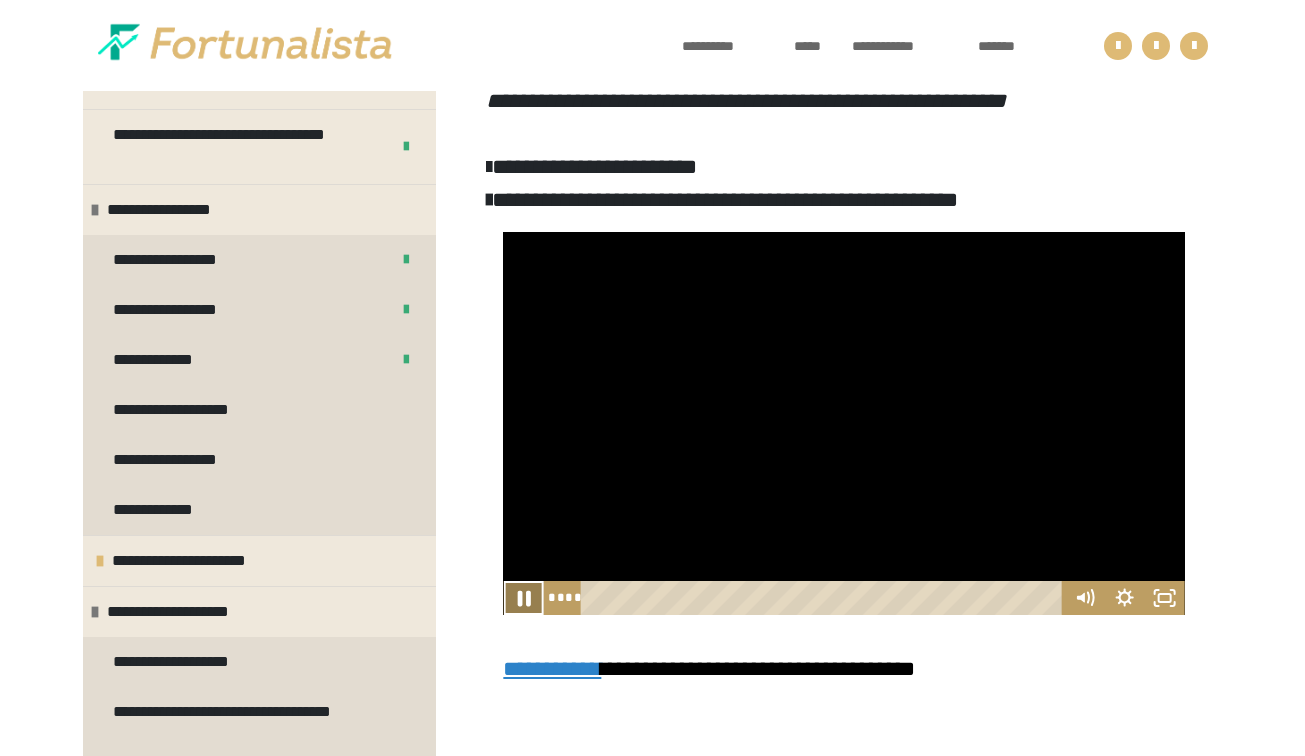 click 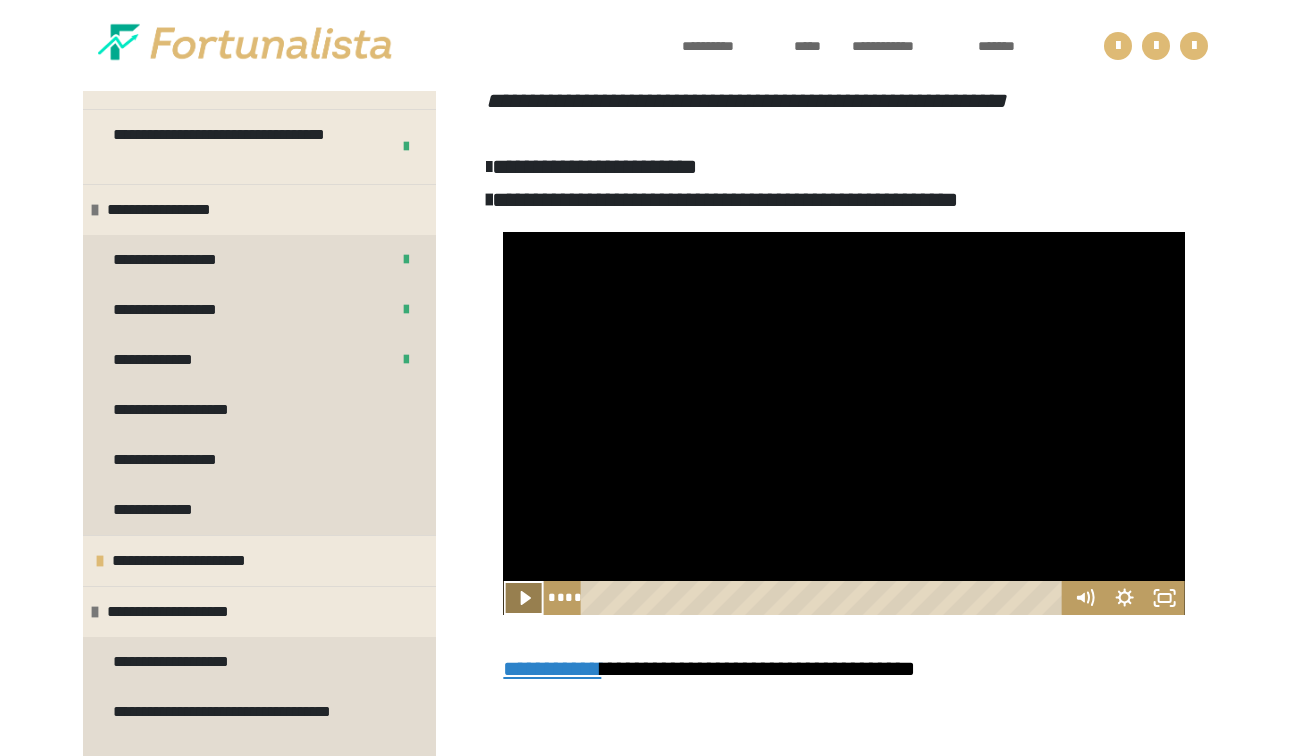 click 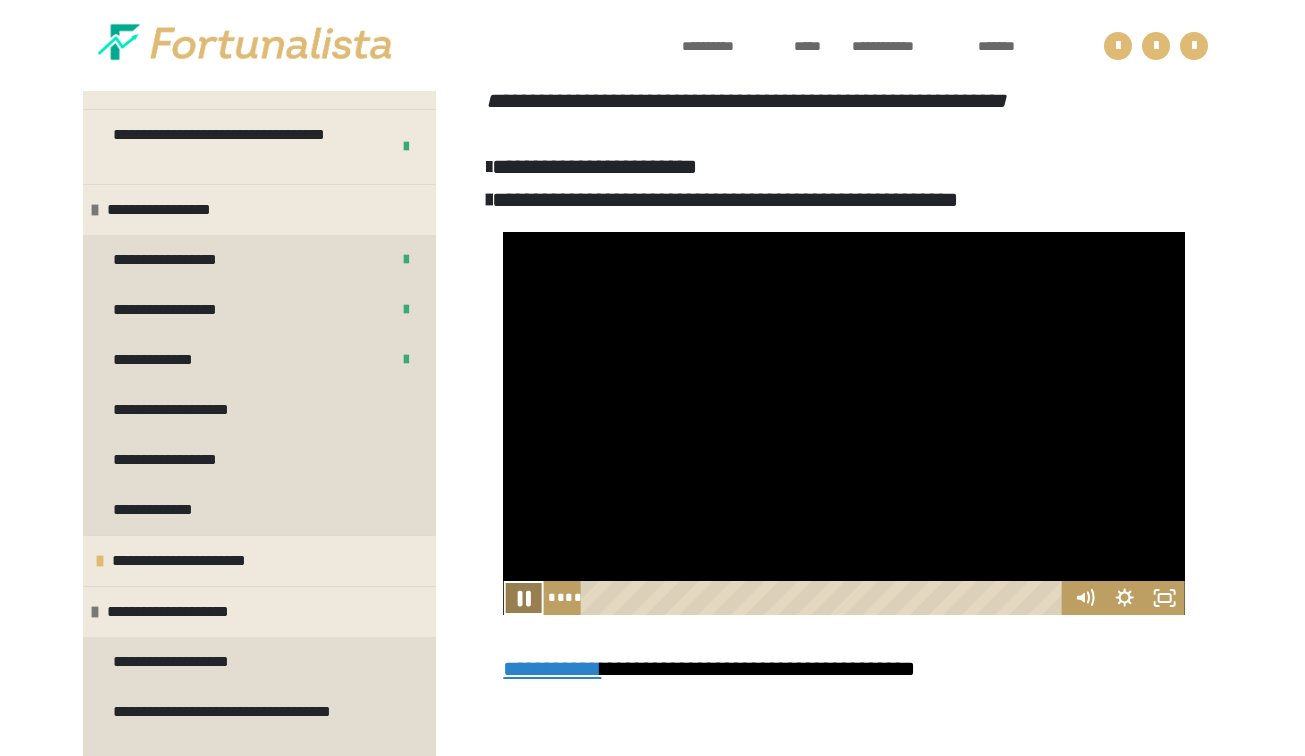 click 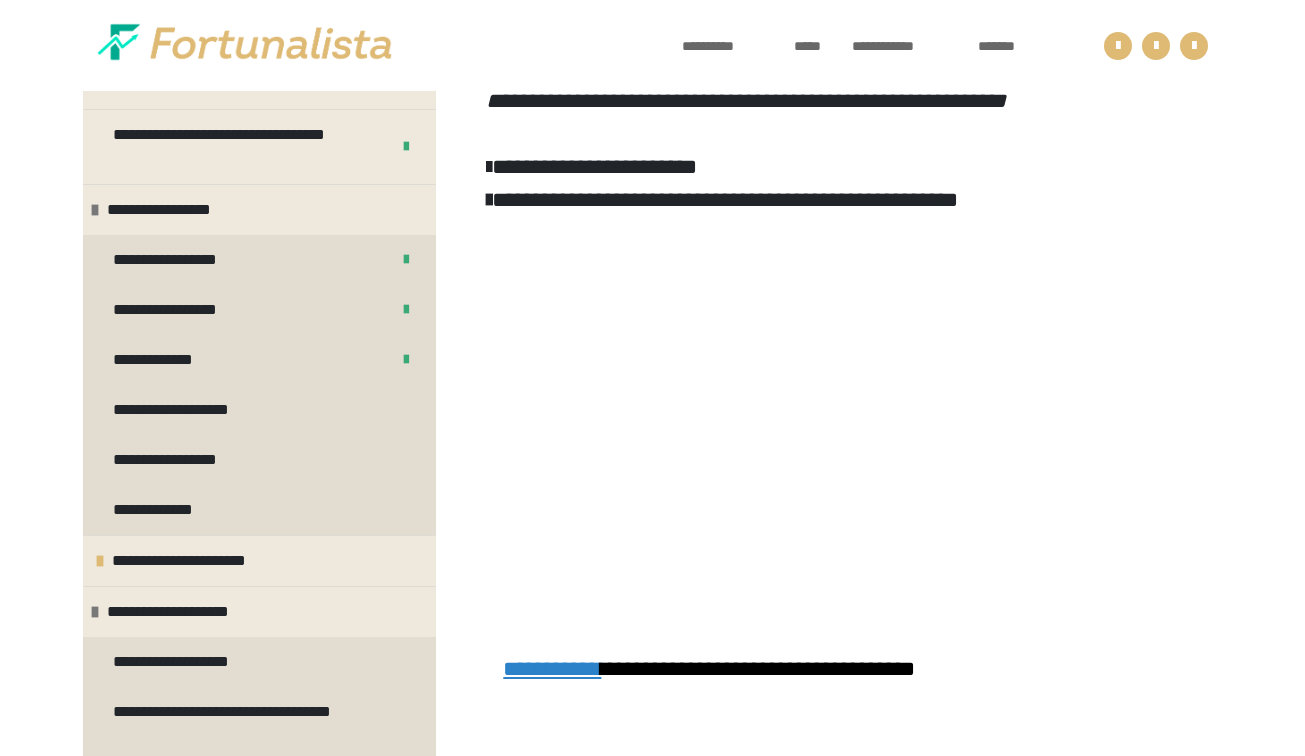 scroll, scrollTop: 661, scrollLeft: 0, axis: vertical 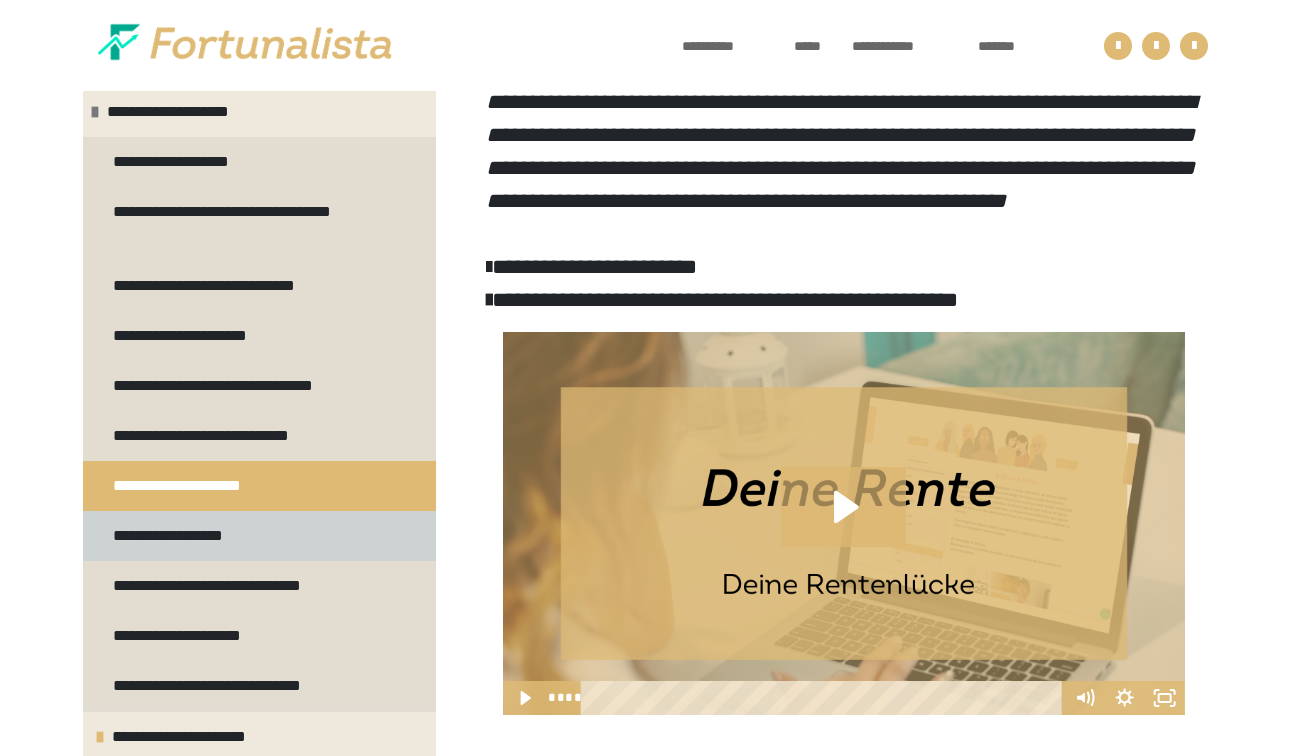 click on "**********" at bounding box center [187, 536] 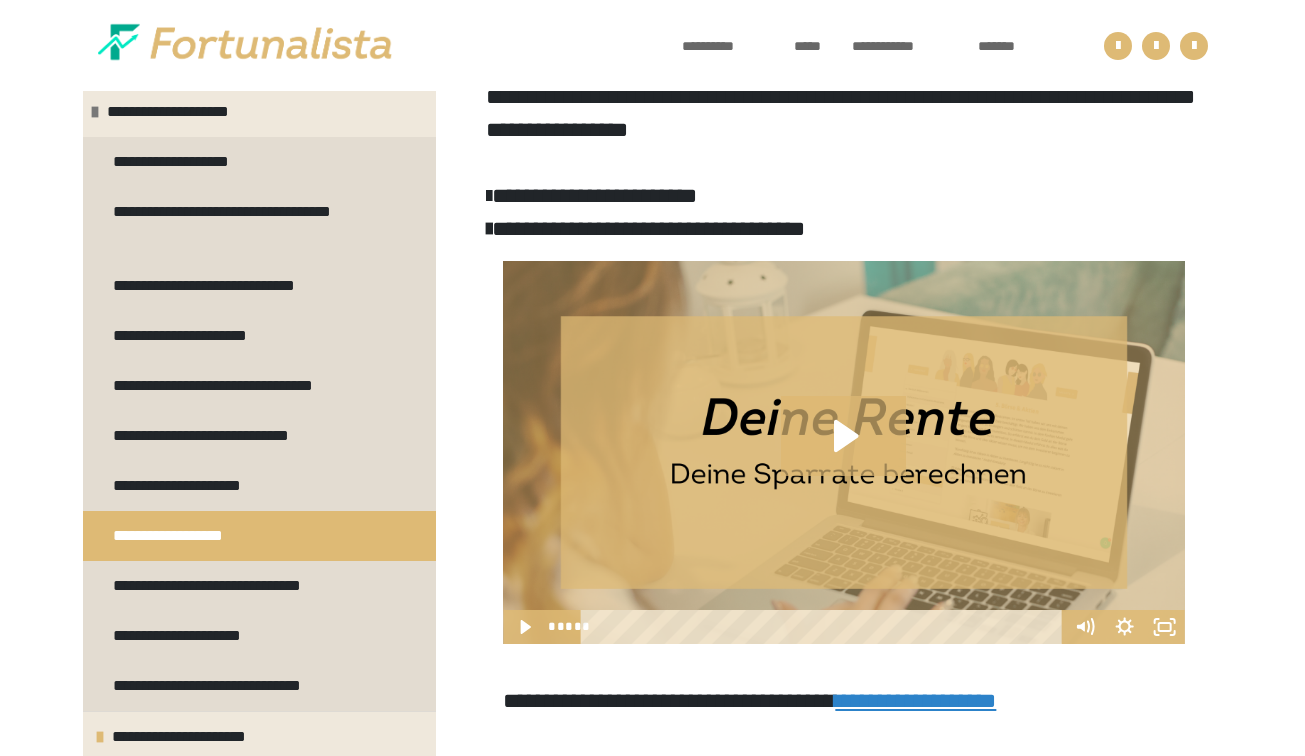 scroll, scrollTop: 461, scrollLeft: 0, axis: vertical 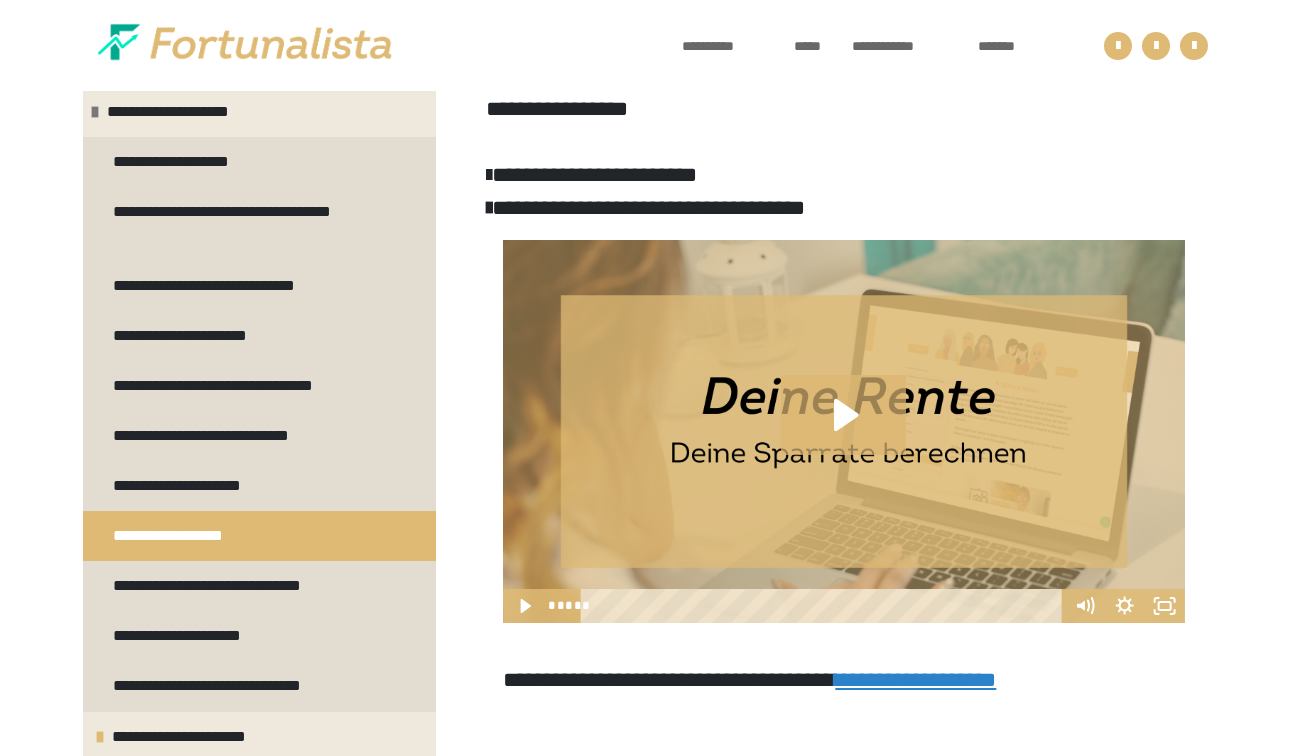 click on "**********" at bounding box center [915, 680] 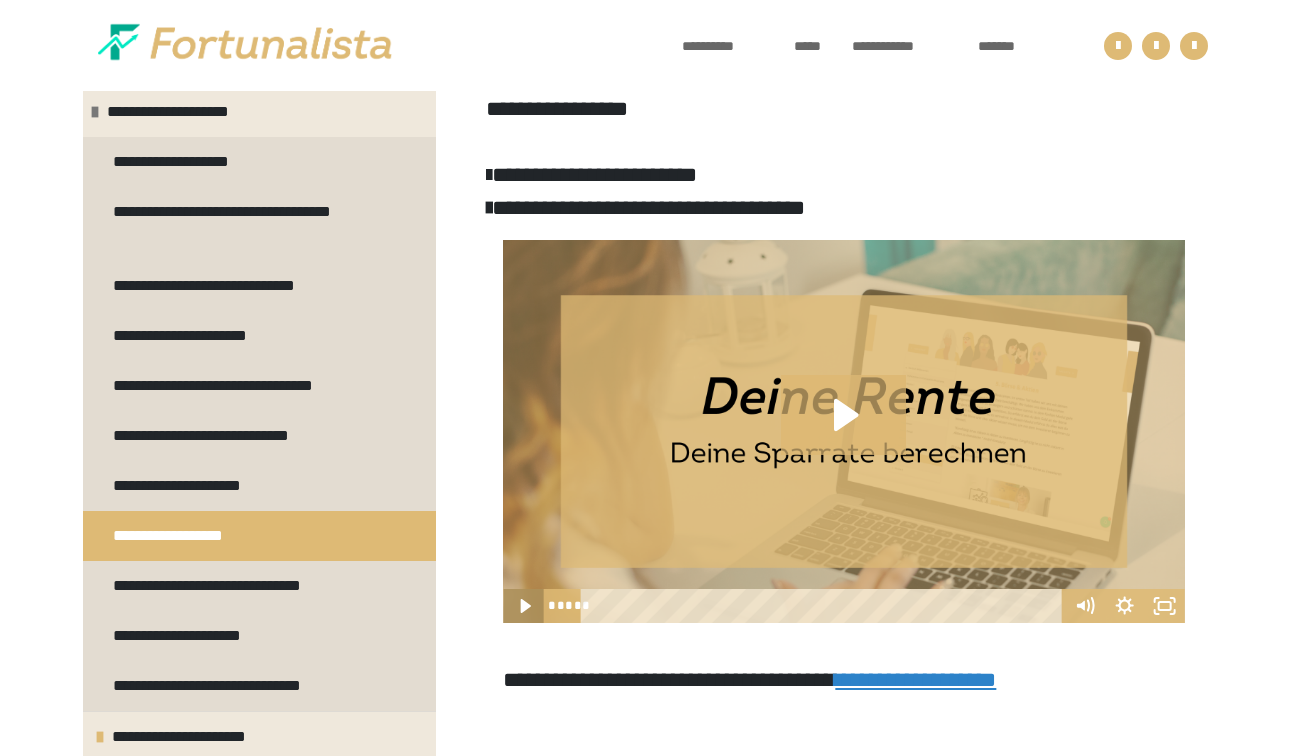 click 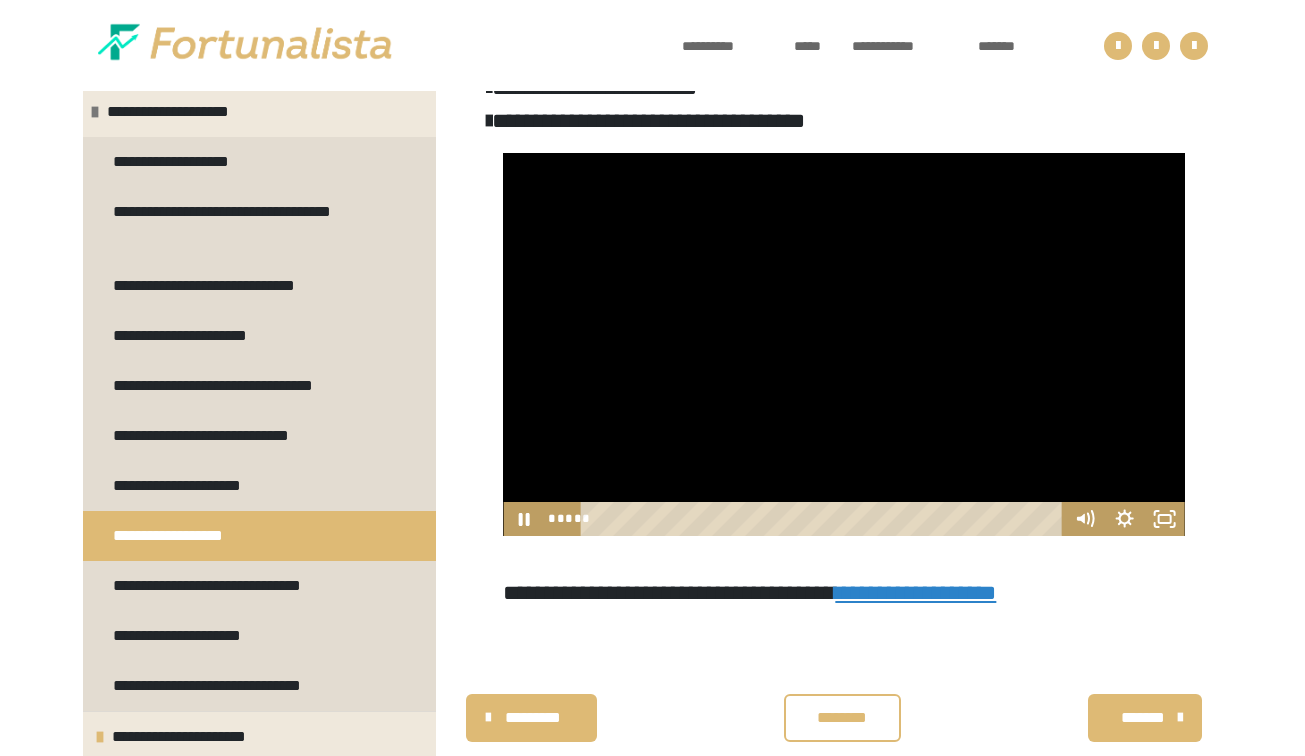 scroll, scrollTop: 561, scrollLeft: 0, axis: vertical 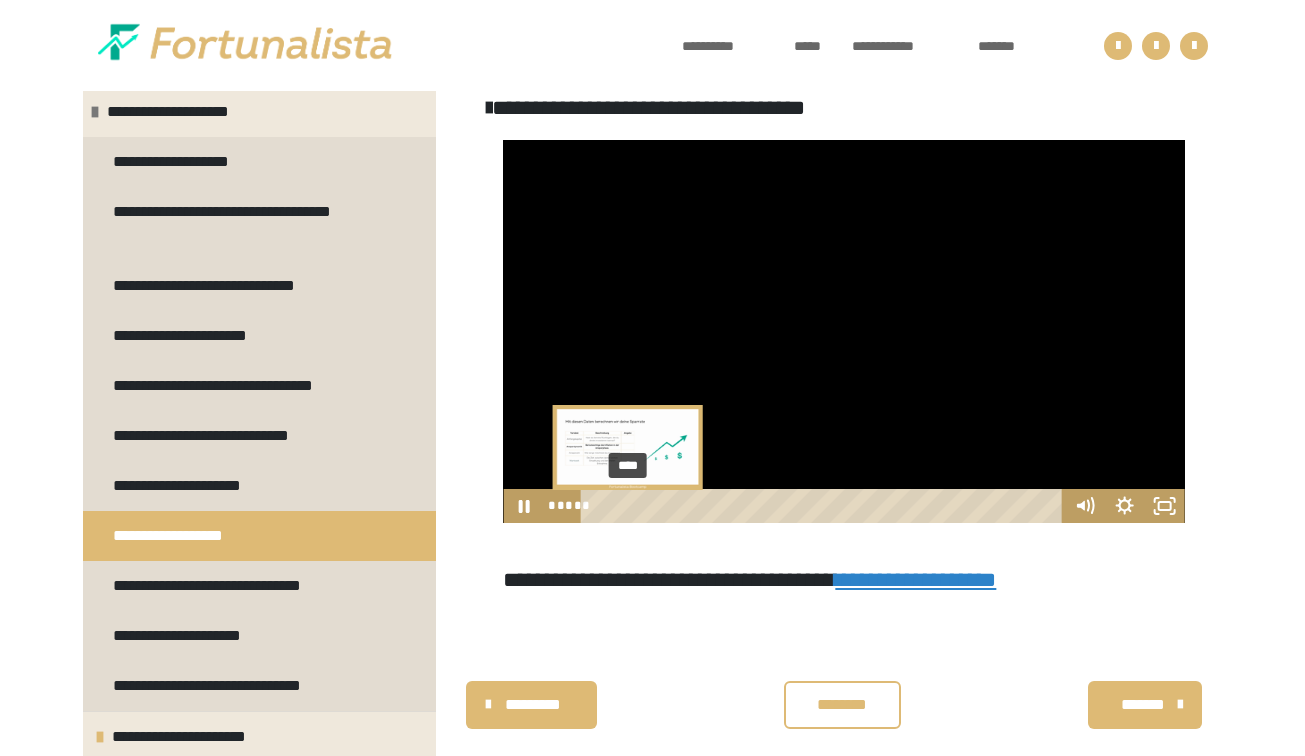 click on "****" at bounding box center [825, 506] 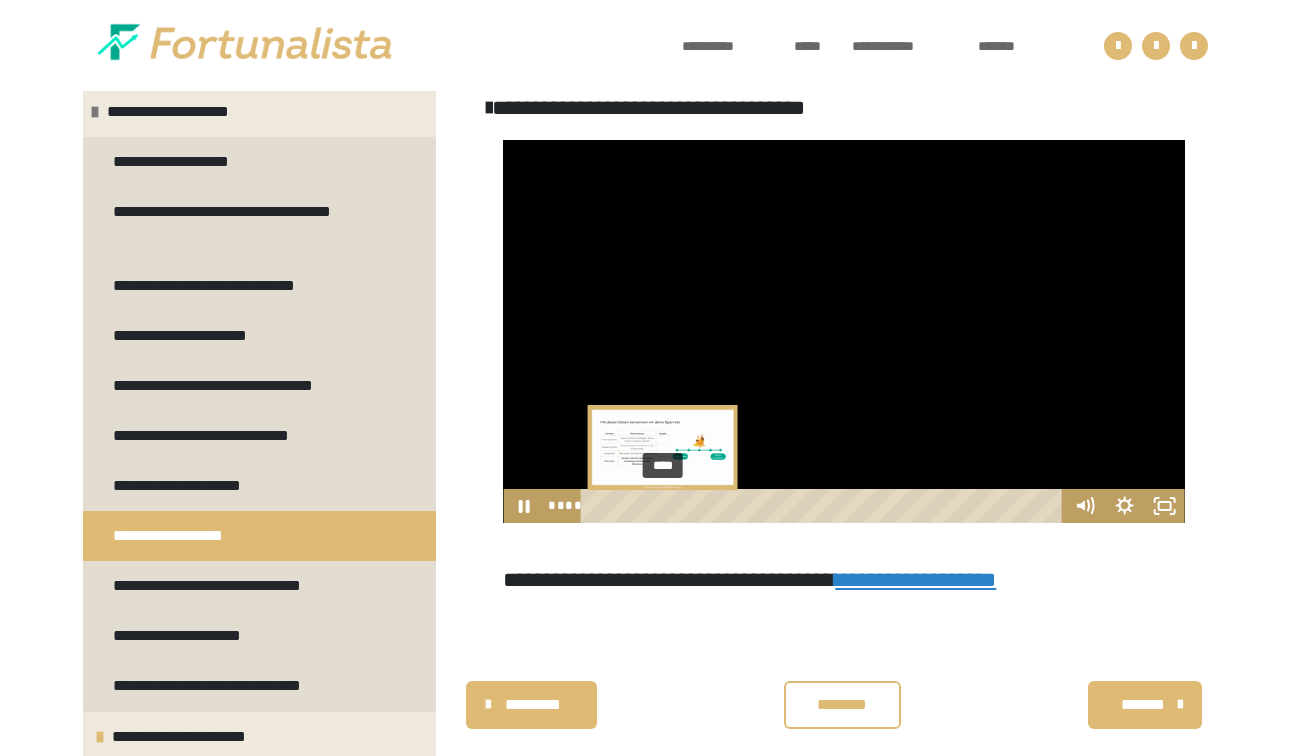click on "****" at bounding box center (825, 506) 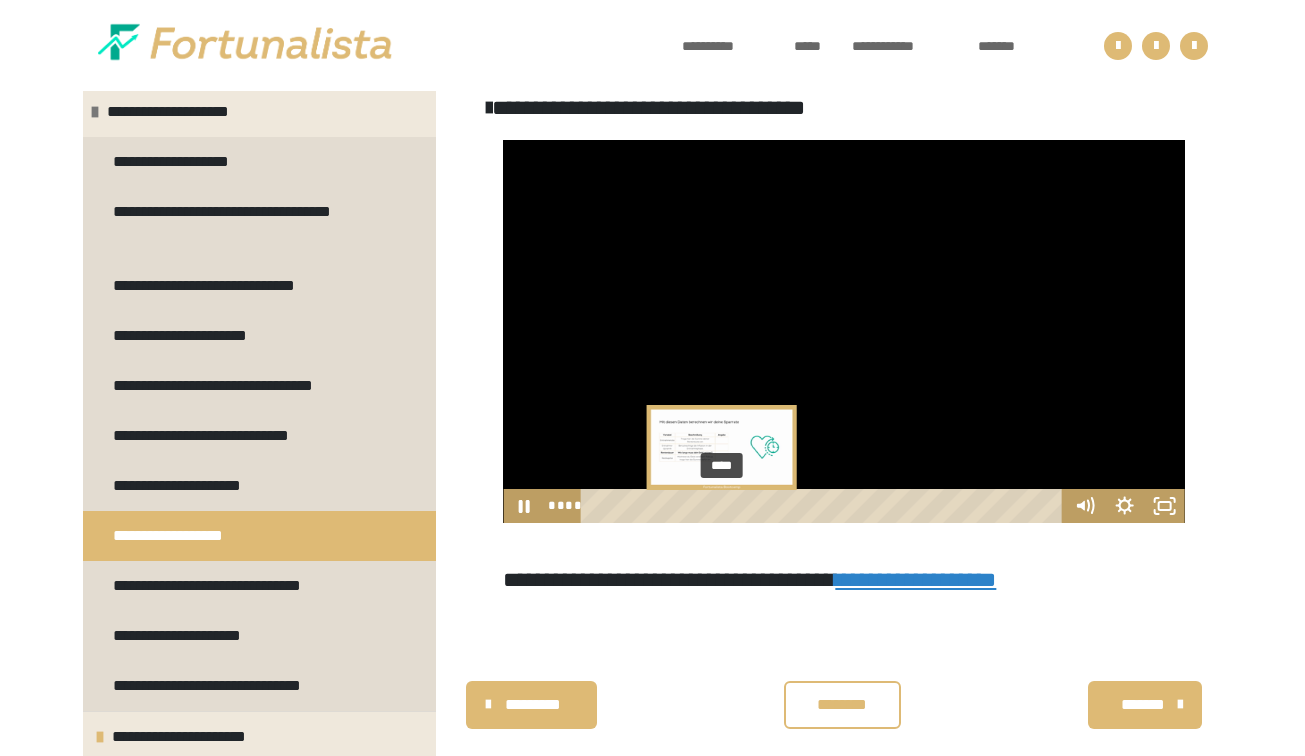 click on "****" at bounding box center [825, 506] 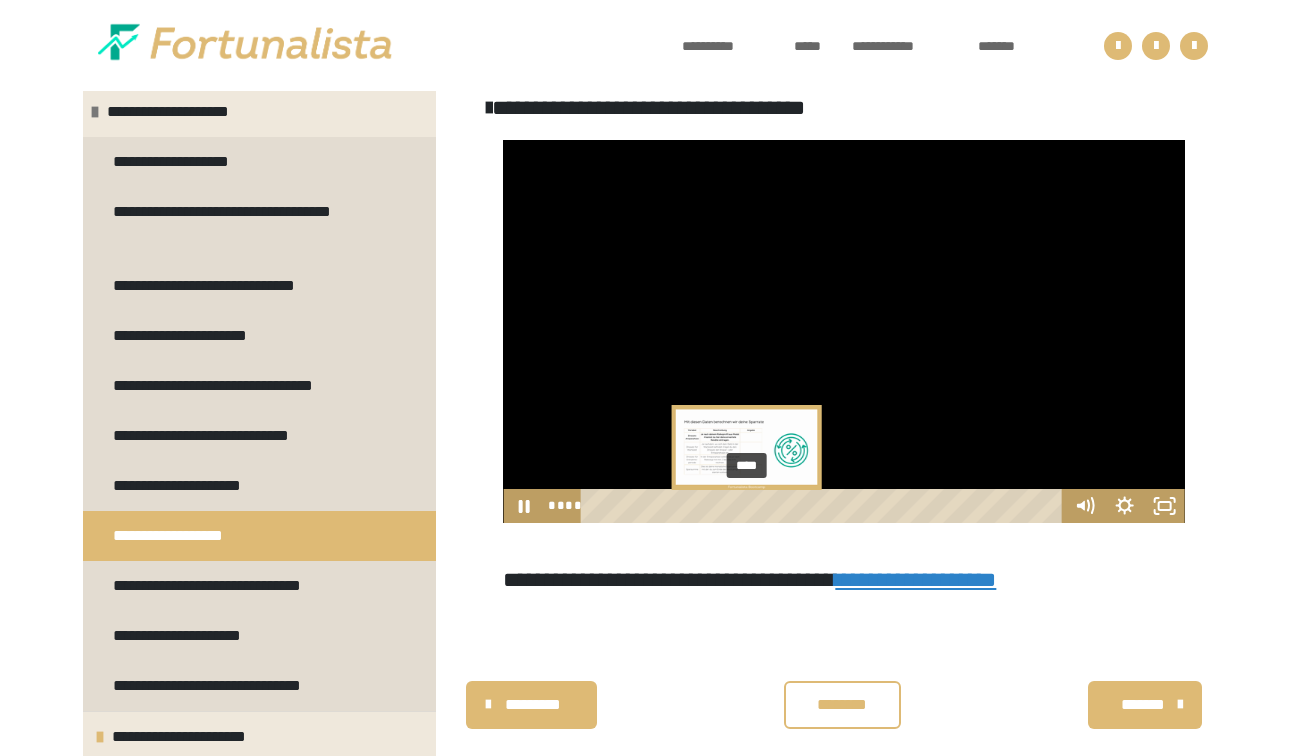 click on "****" at bounding box center [825, 506] 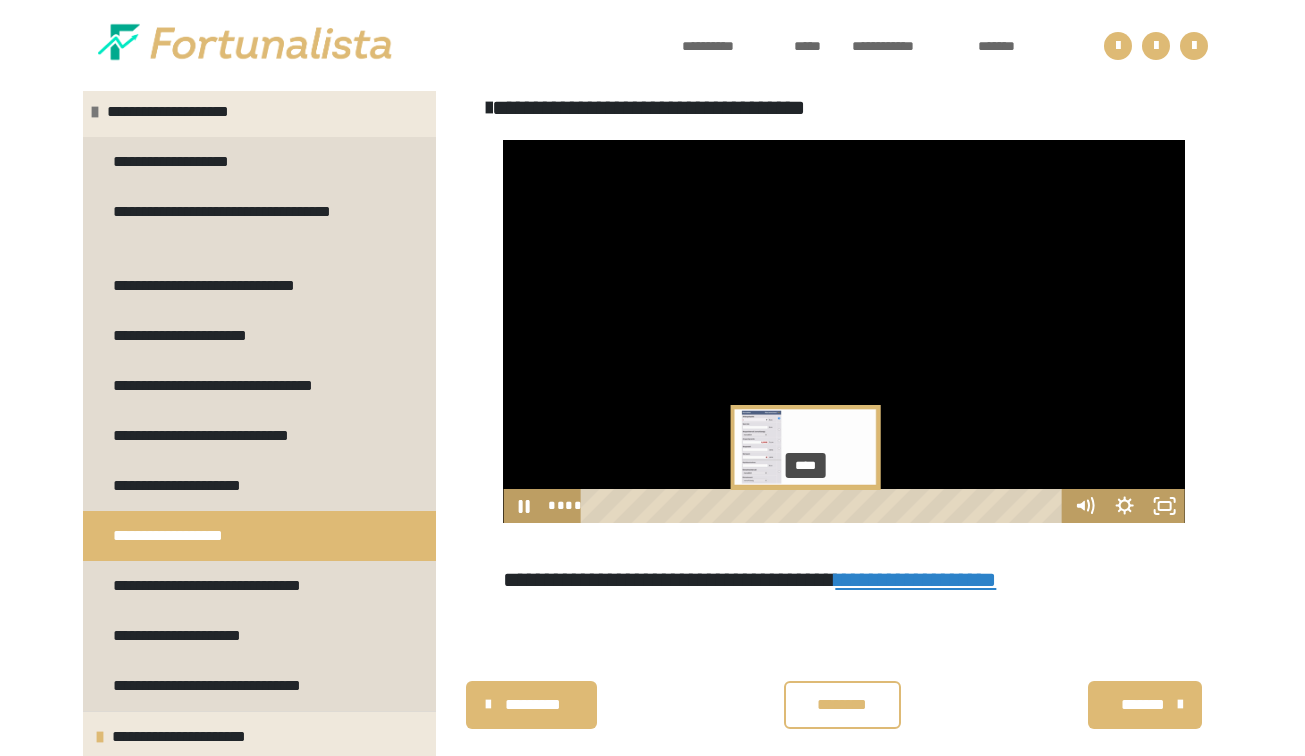 click on "****" at bounding box center (825, 506) 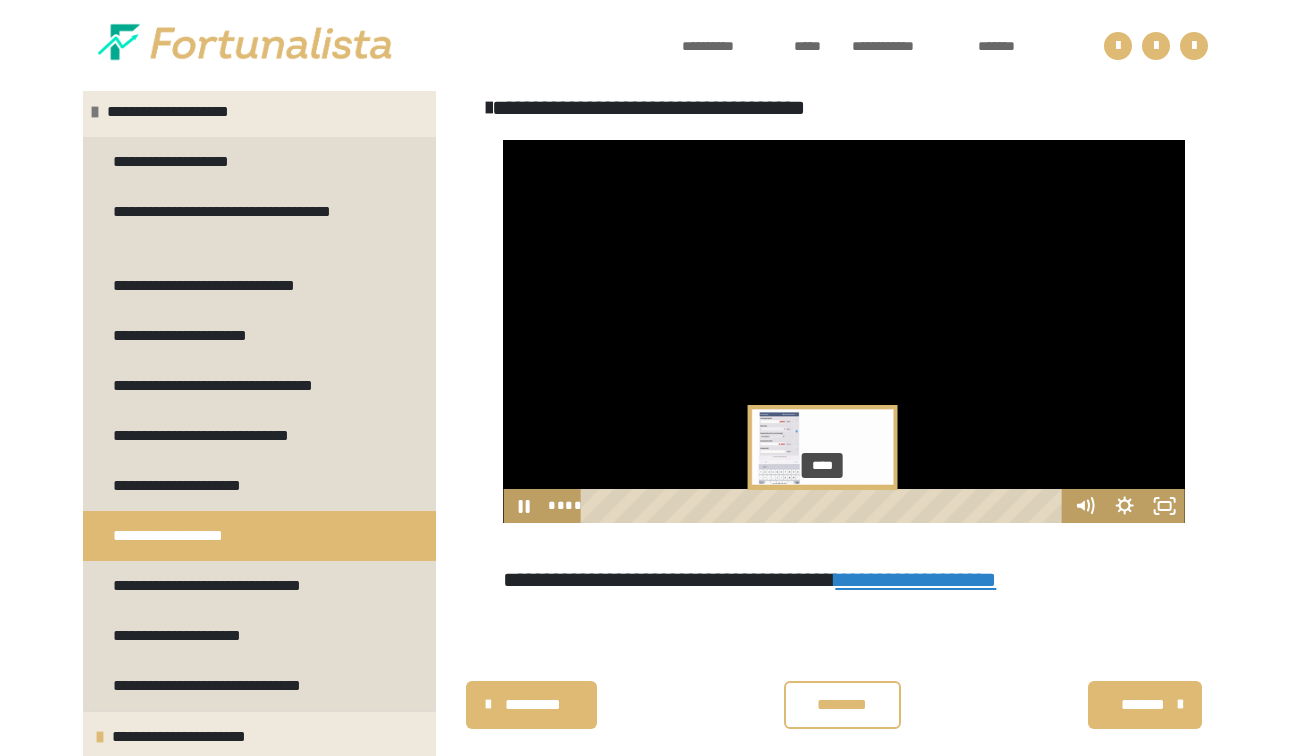 click on "****" at bounding box center [825, 506] 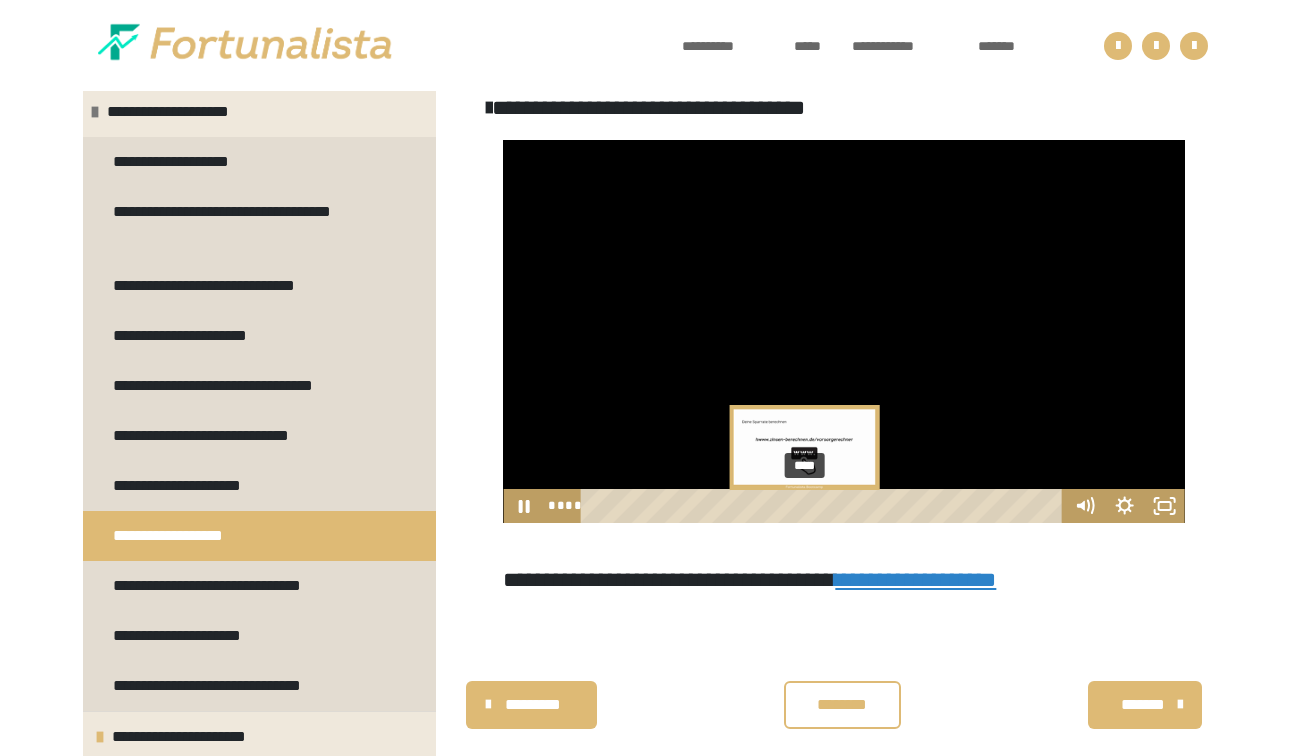 click on "****" at bounding box center [825, 506] 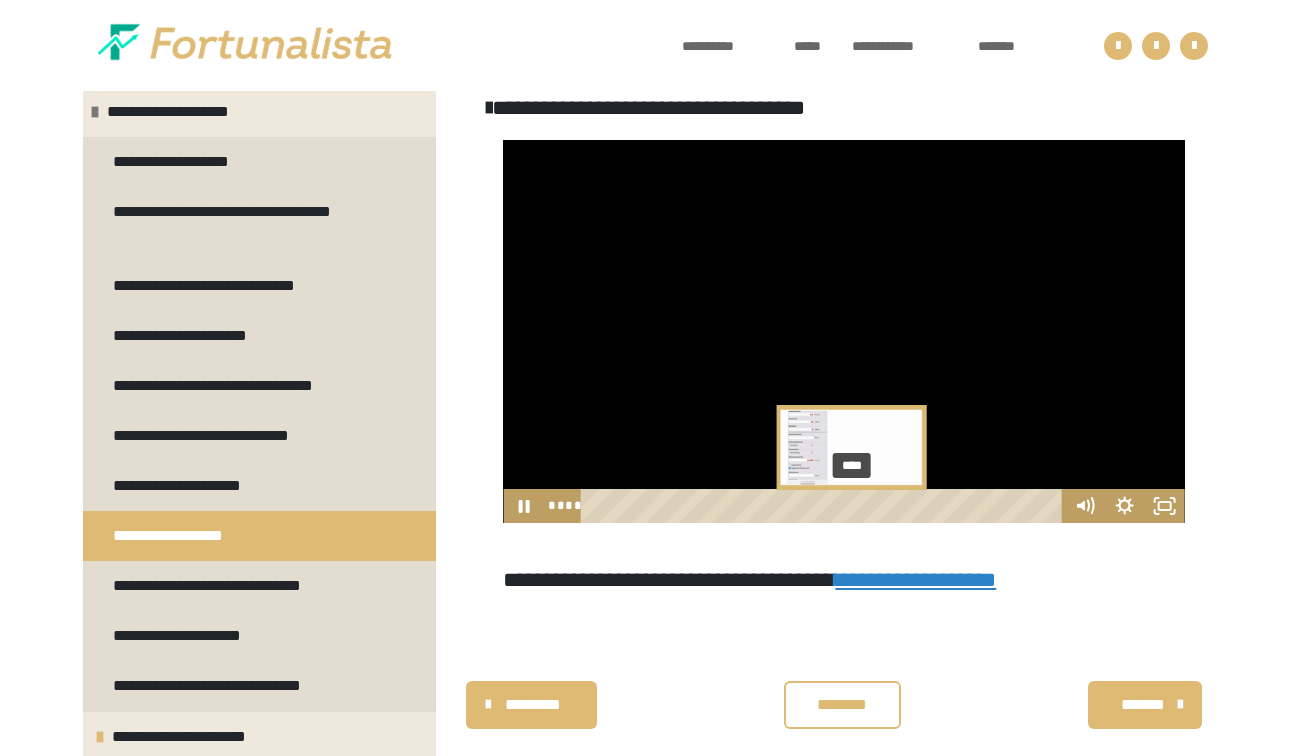 click on "****" at bounding box center [825, 506] 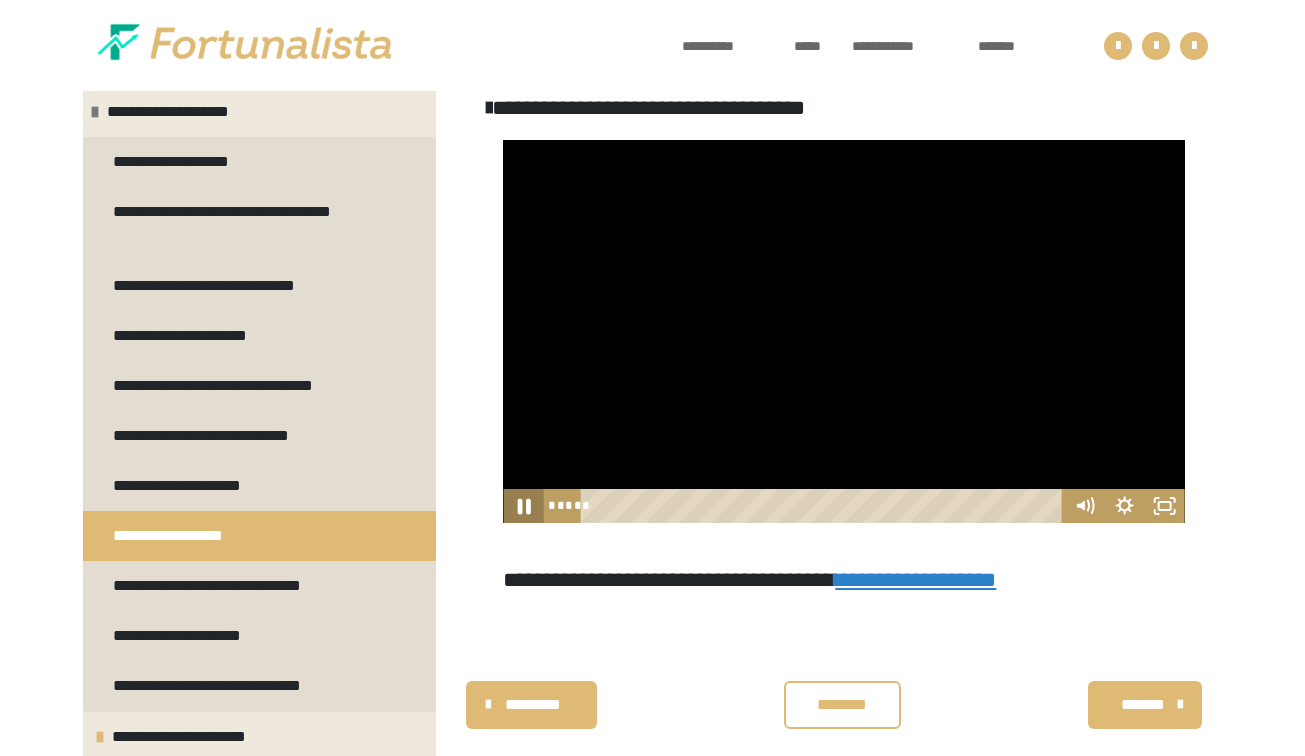 click 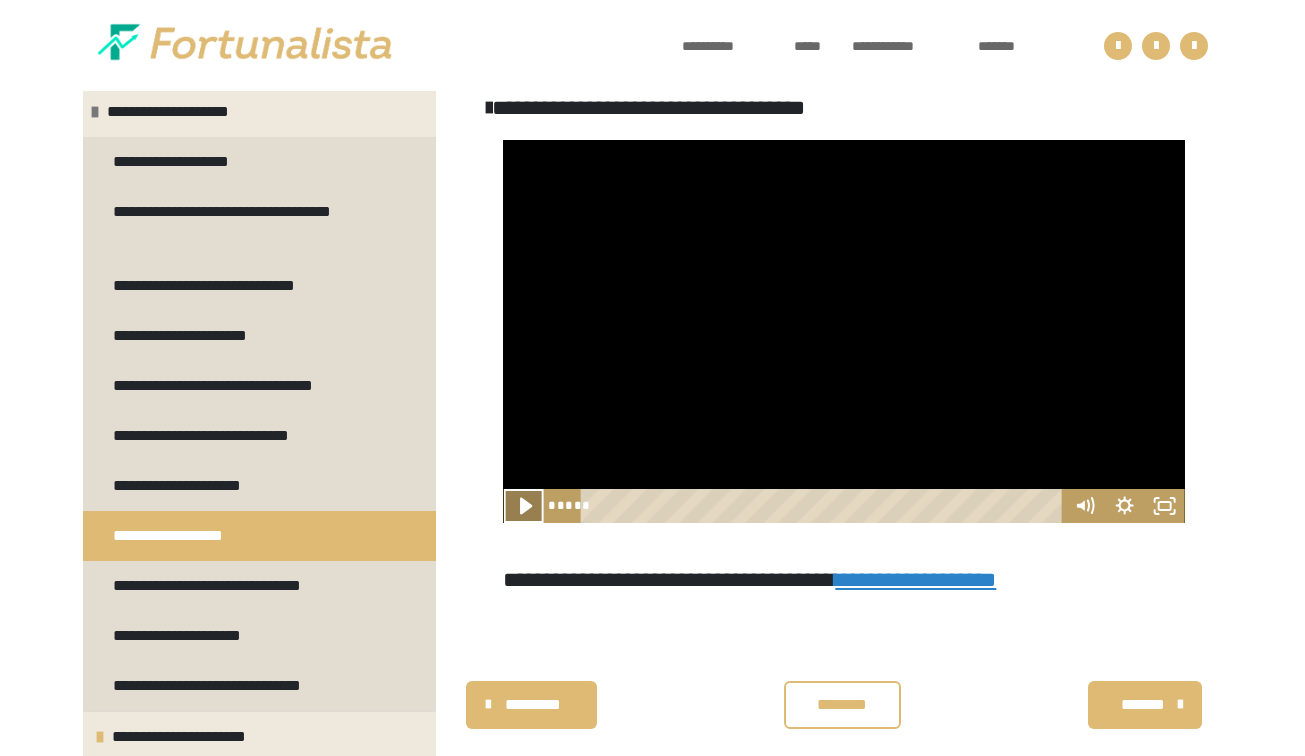 click 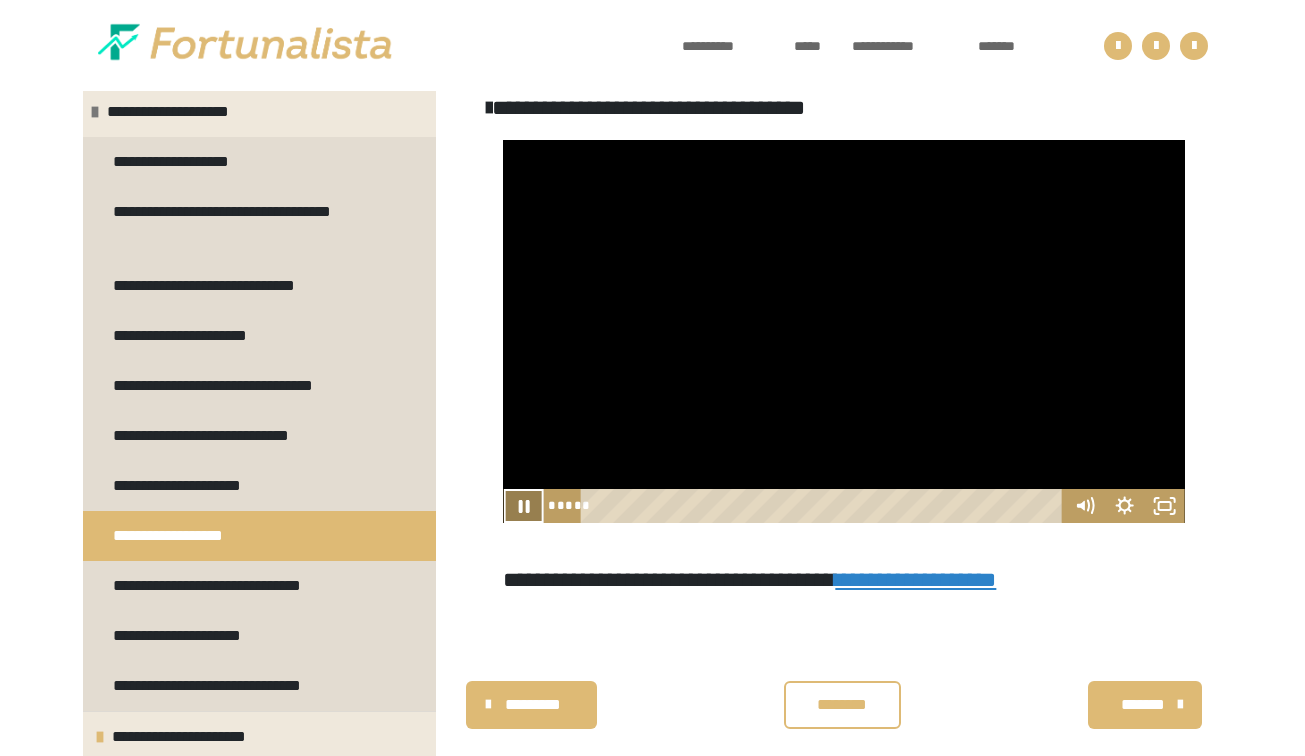 click 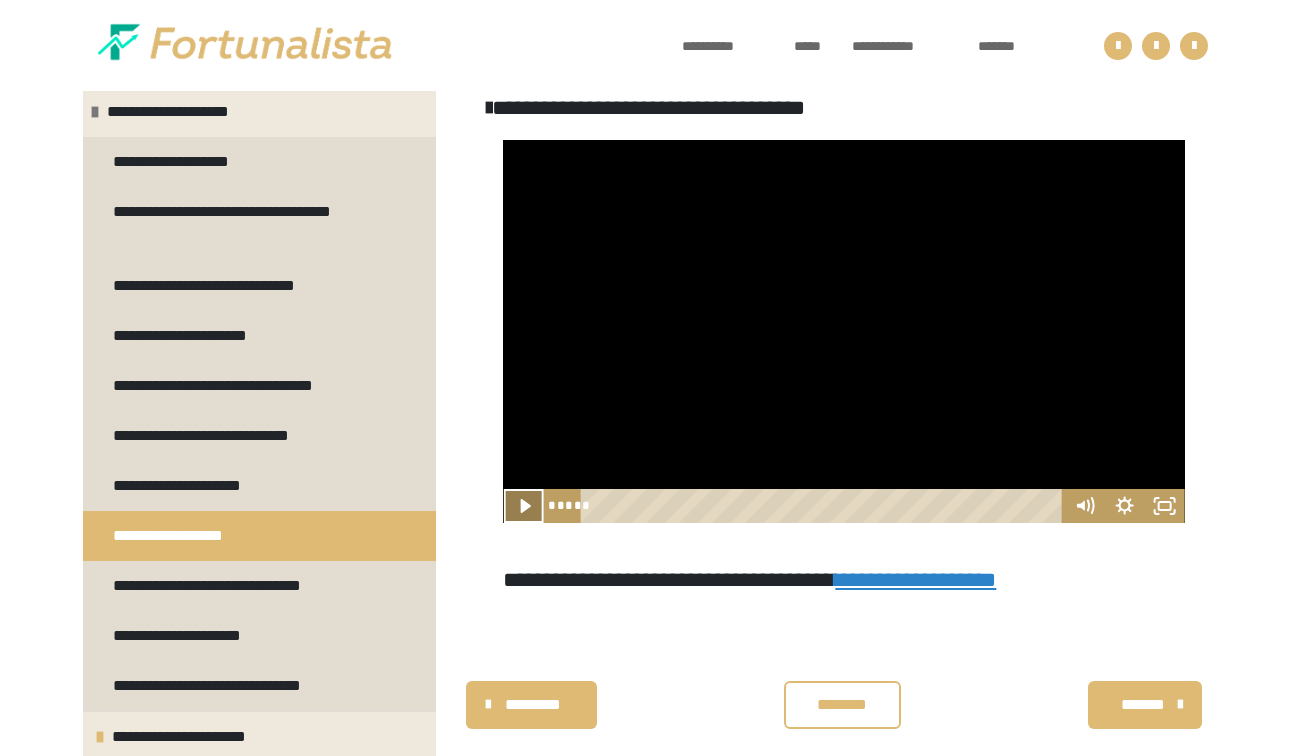 click 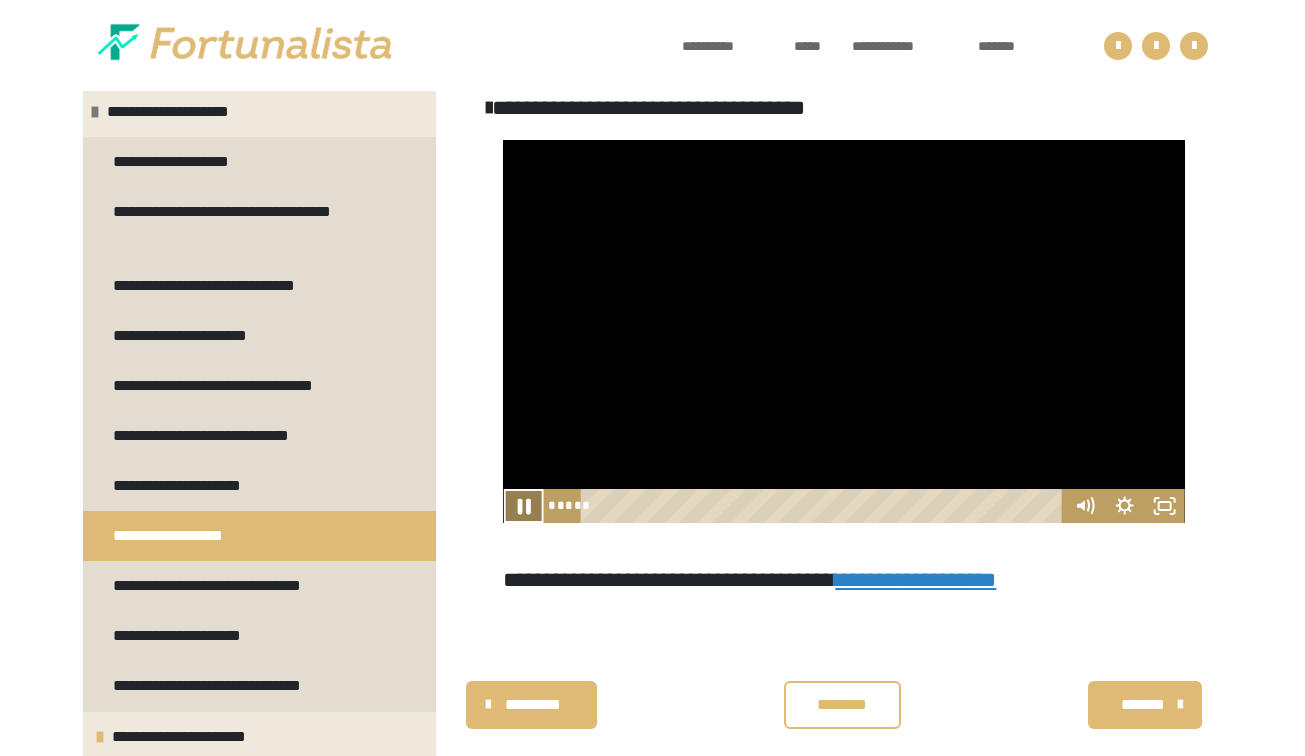 click 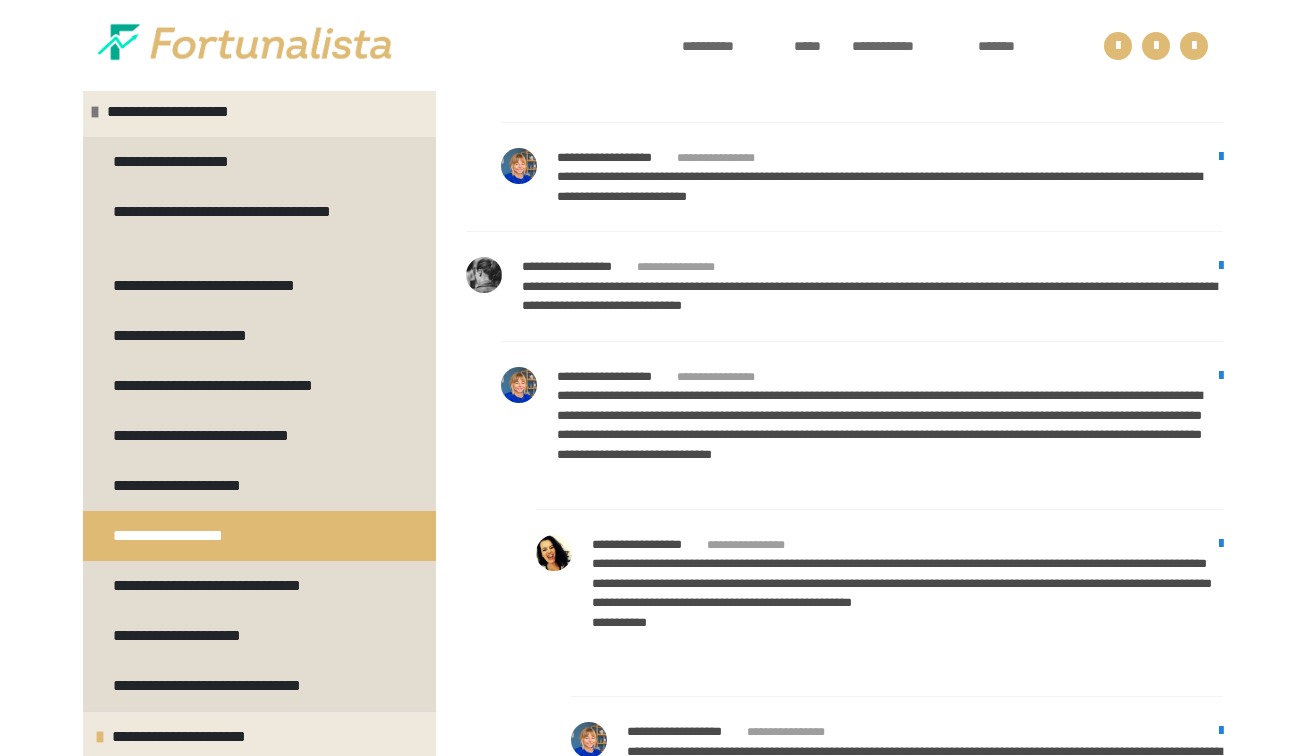scroll, scrollTop: 4461, scrollLeft: 0, axis: vertical 